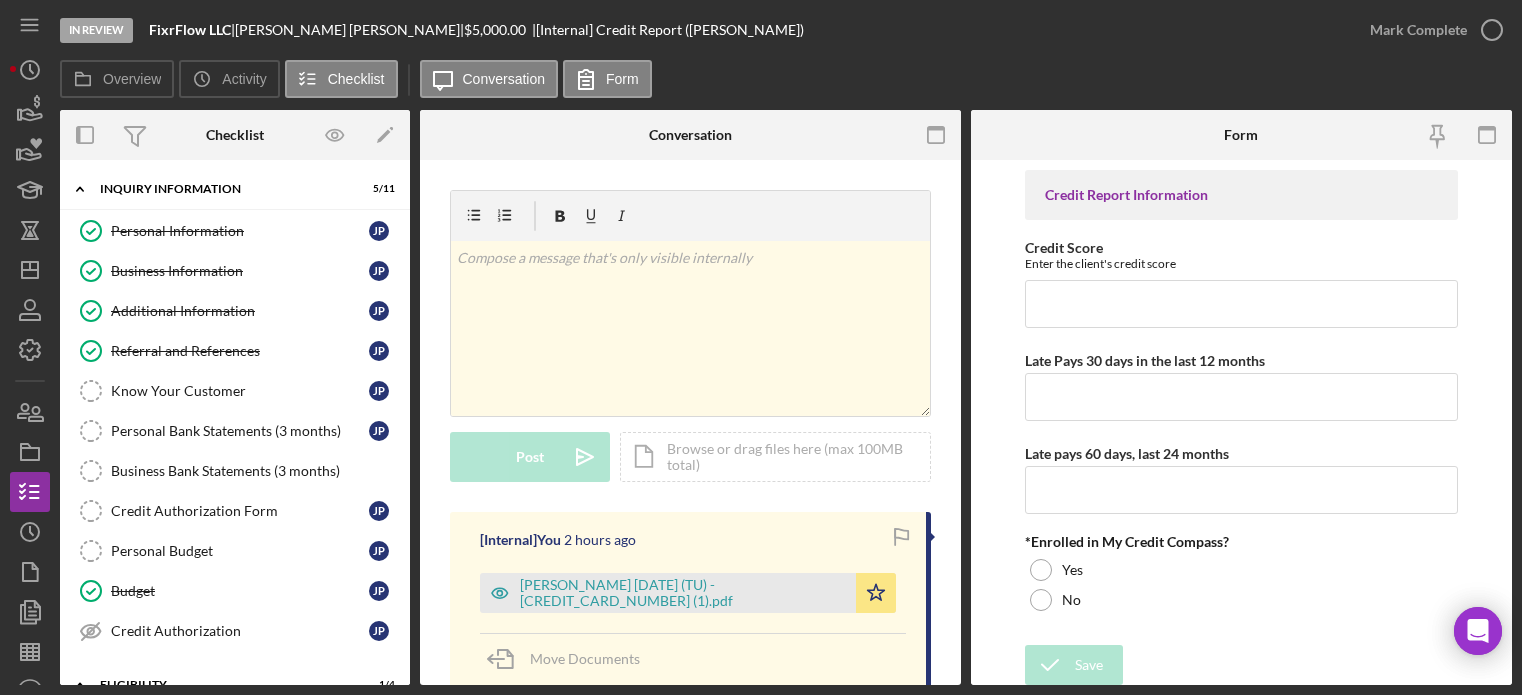 scroll, scrollTop: 0, scrollLeft: 0, axis: both 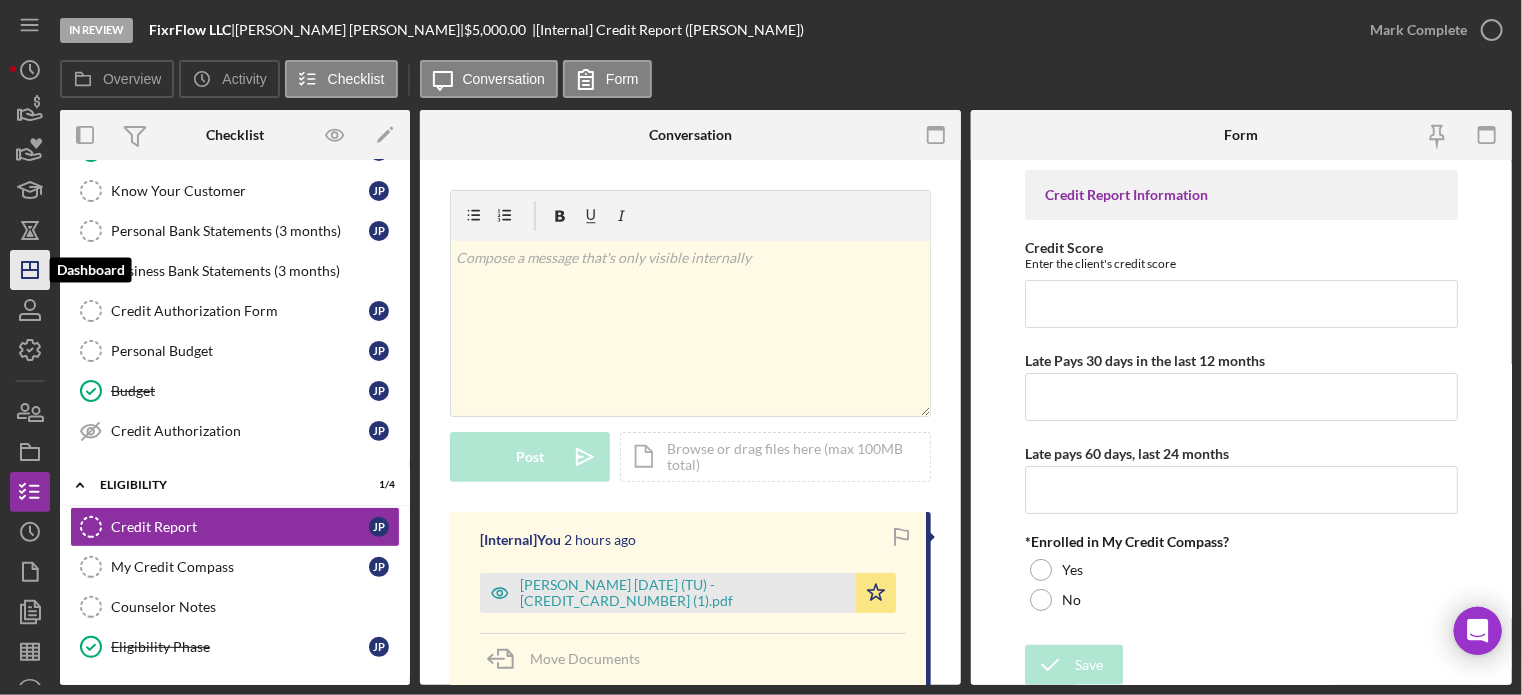 click on "Icon/Dashboard" 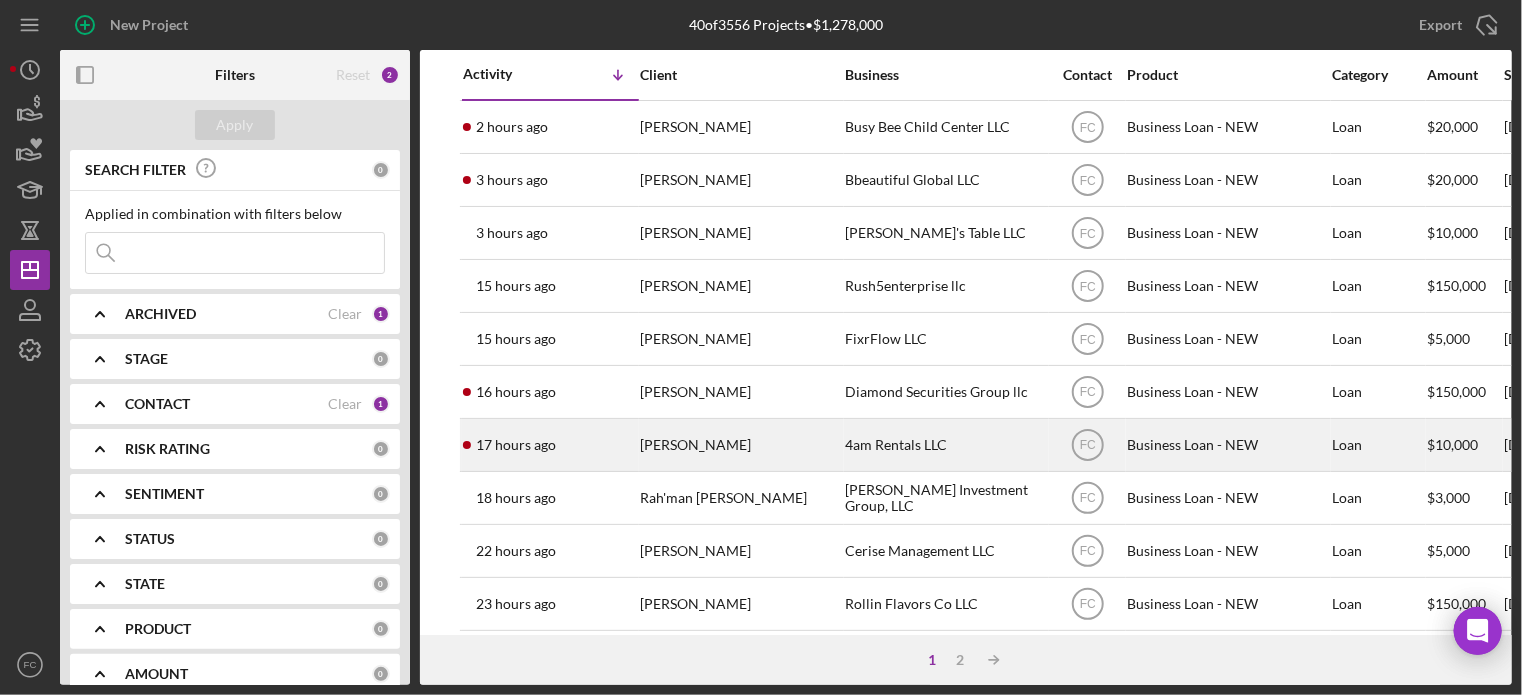 click on "17 hours ago adonis johnson" at bounding box center [550, 445] 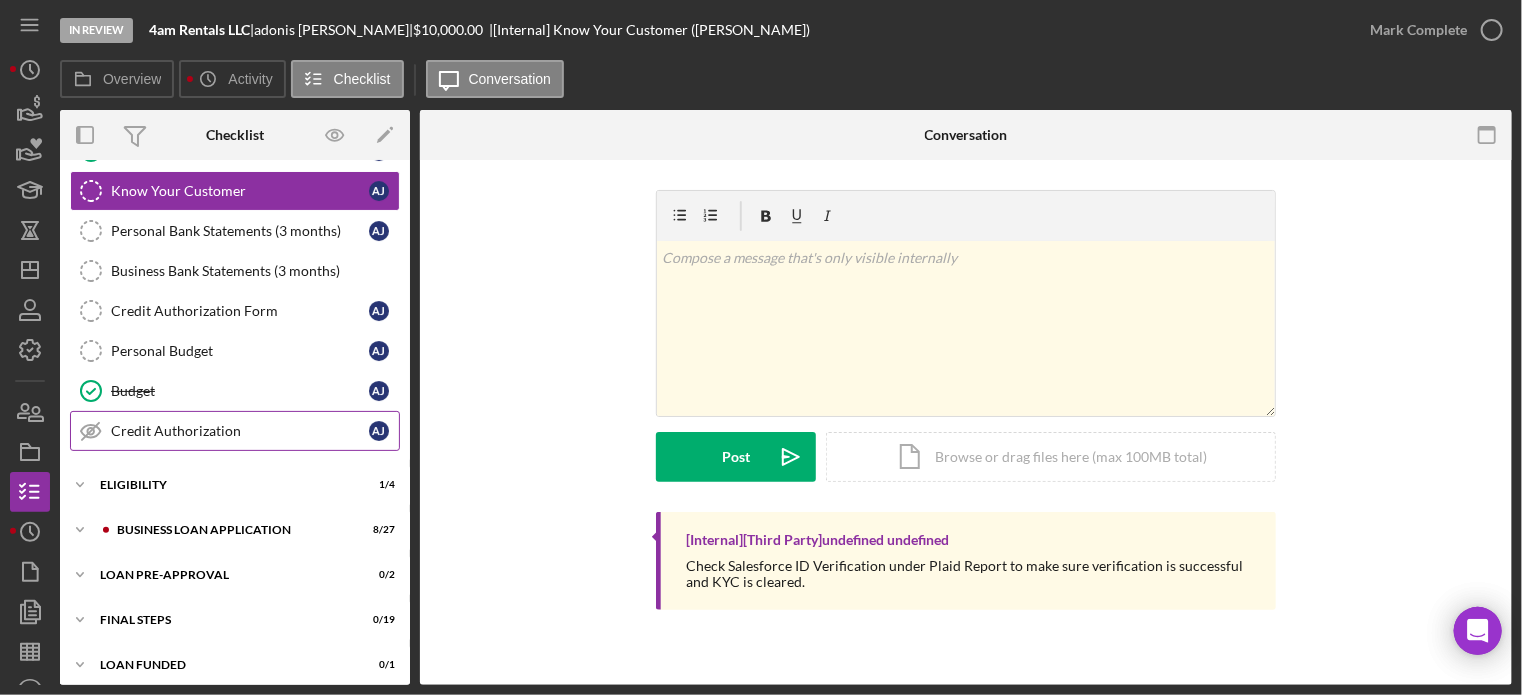 scroll, scrollTop: 205, scrollLeft: 0, axis: vertical 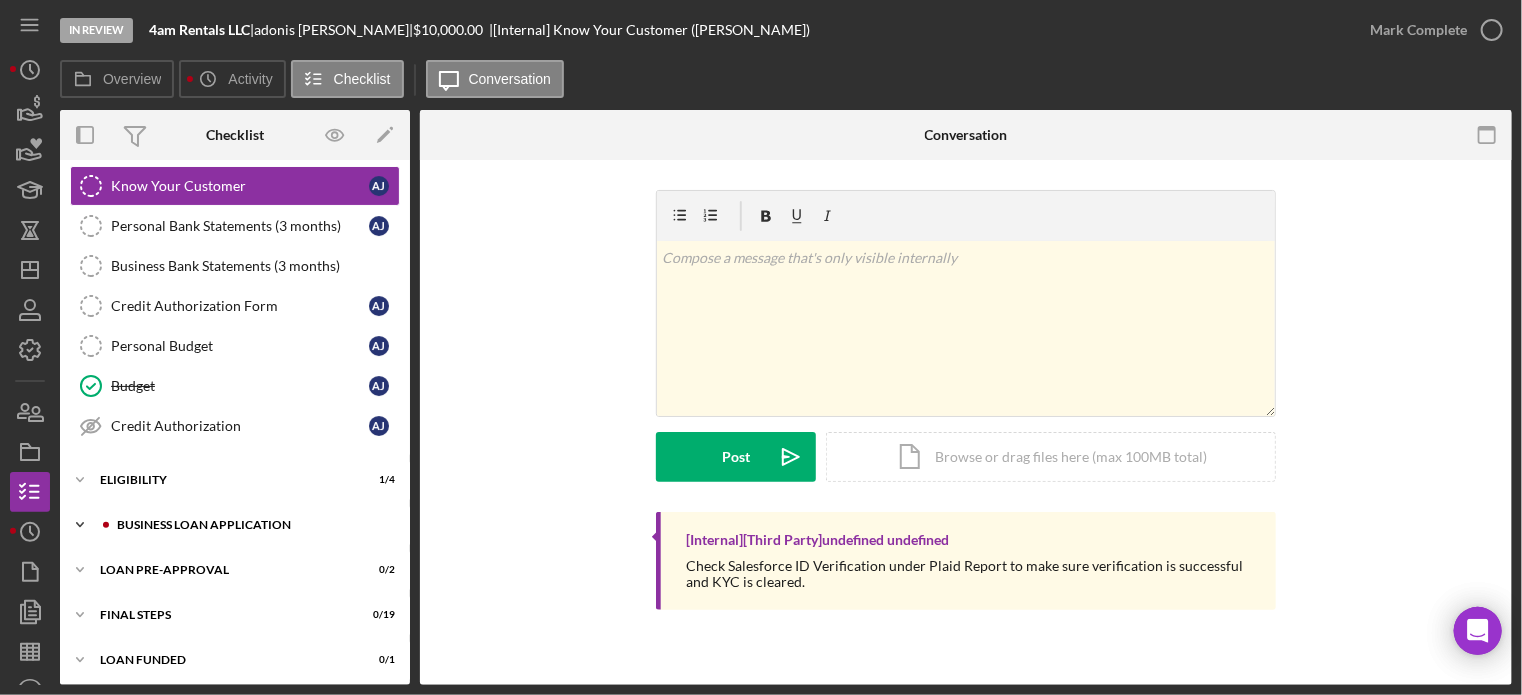 click on "Icon/Expander BUSINESS LOAN APPLICATION  8 / 27" at bounding box center [235, 525] 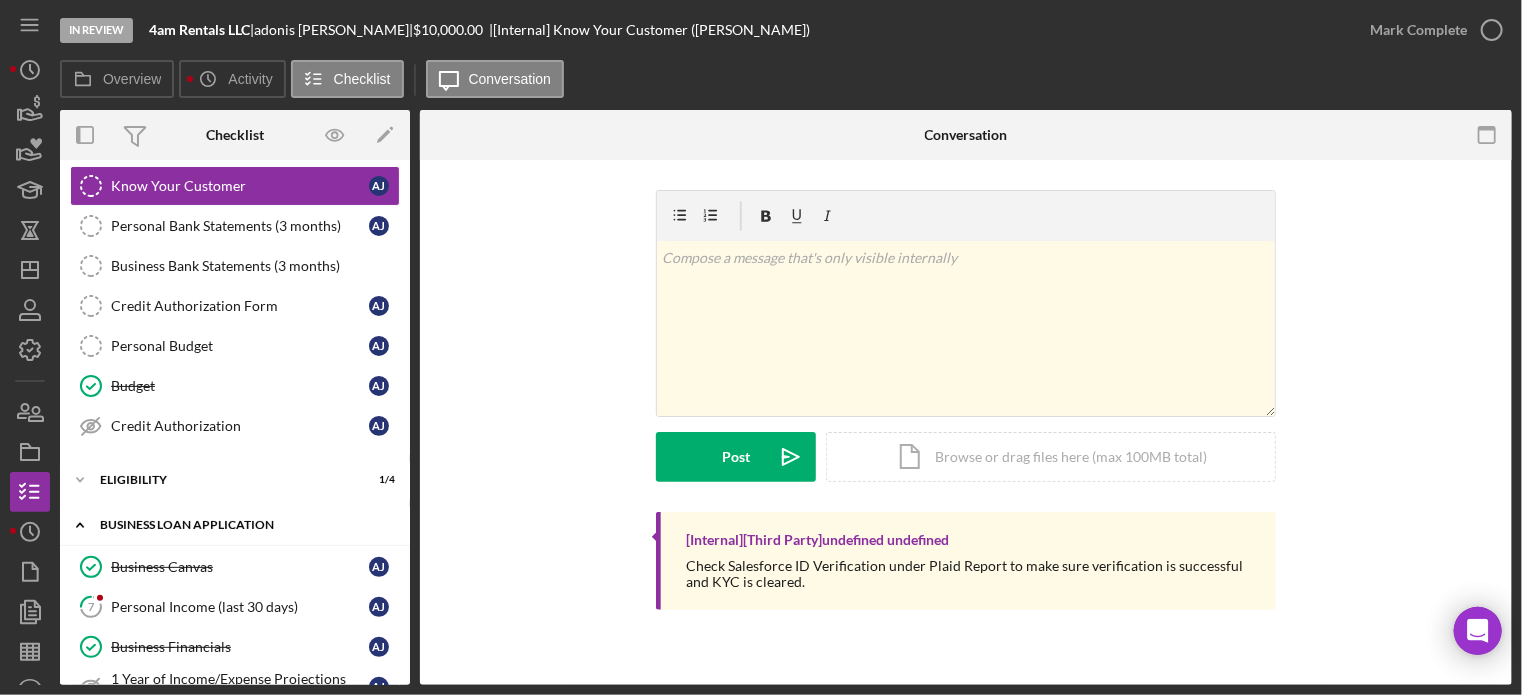 scroll, scrollTop: 305, scrollLeft: 0, axis: vertical 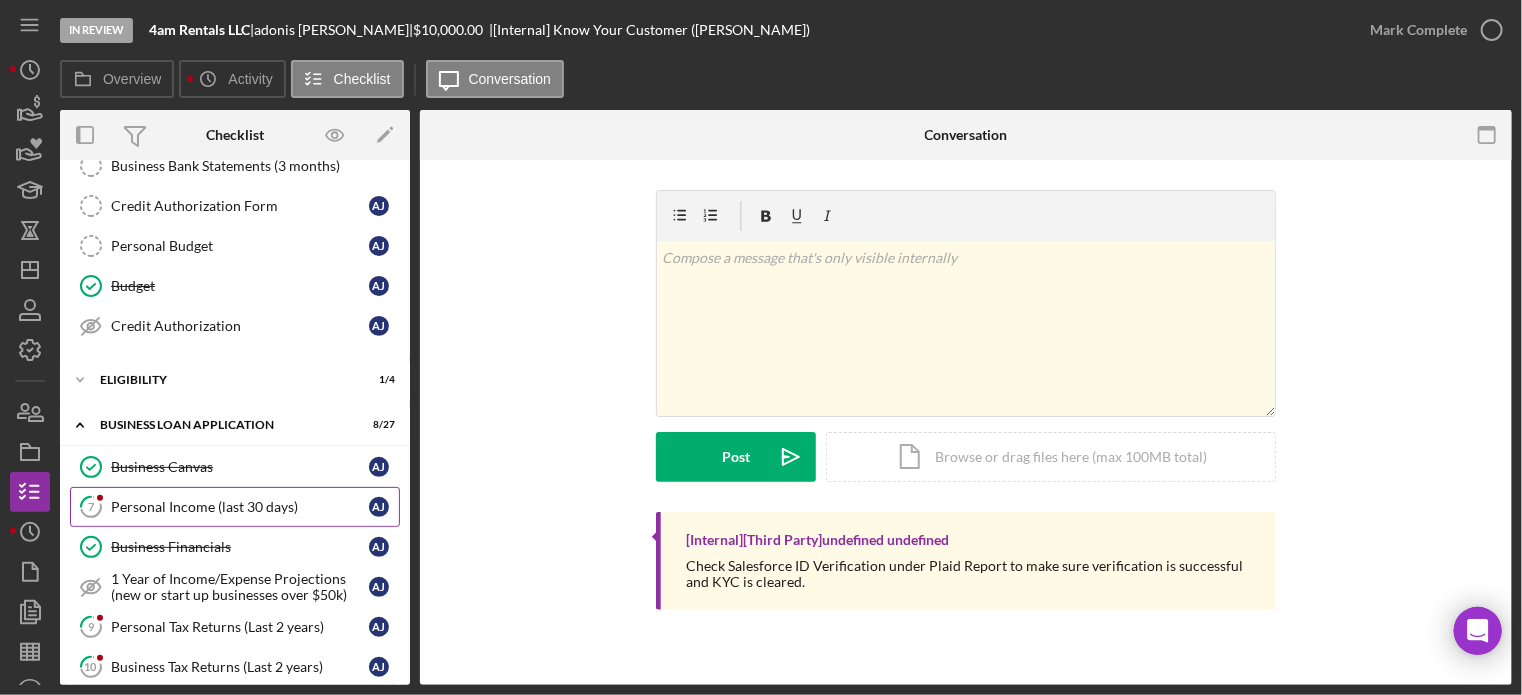 click on "7 Personal Income (last 30 days) a j" at bounding box center (235, 507) 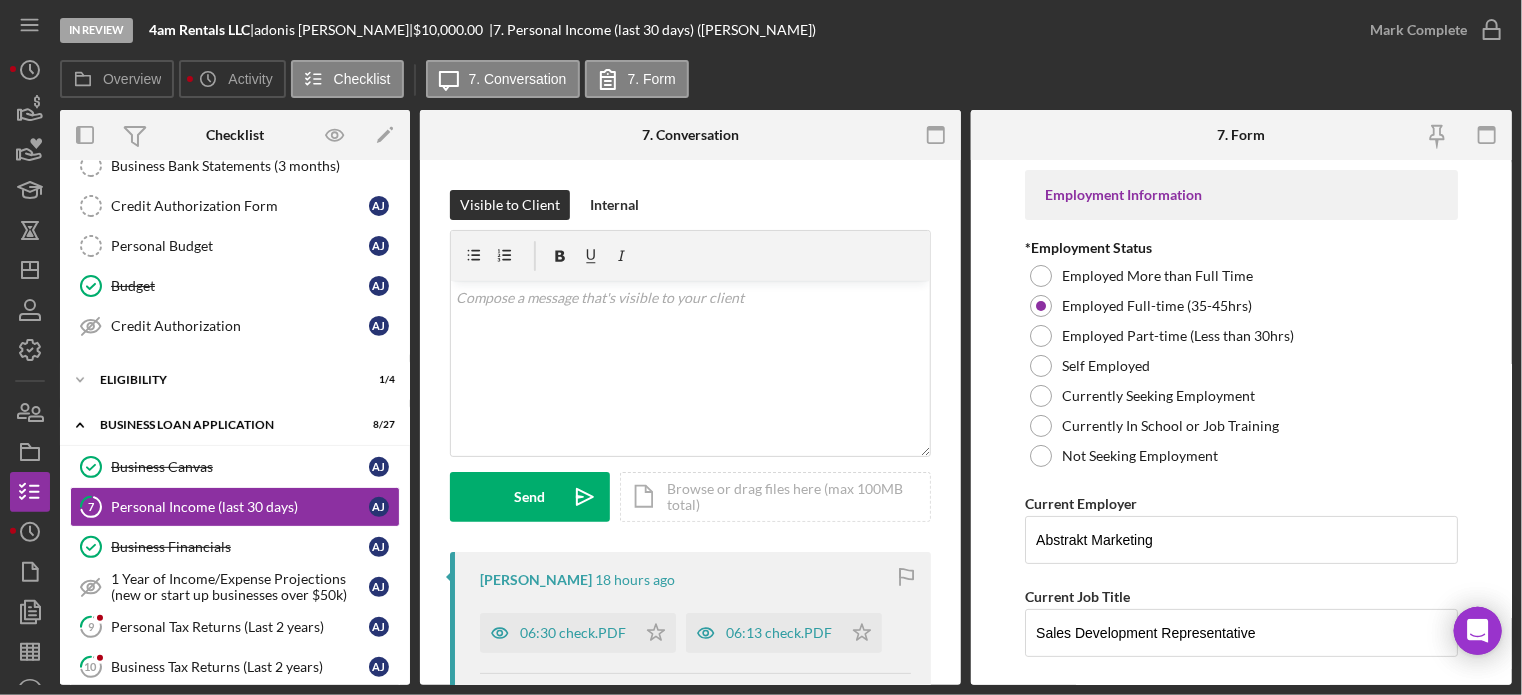 scroll, scrollTop: 200, scrollLeft: 0, axis: vertical 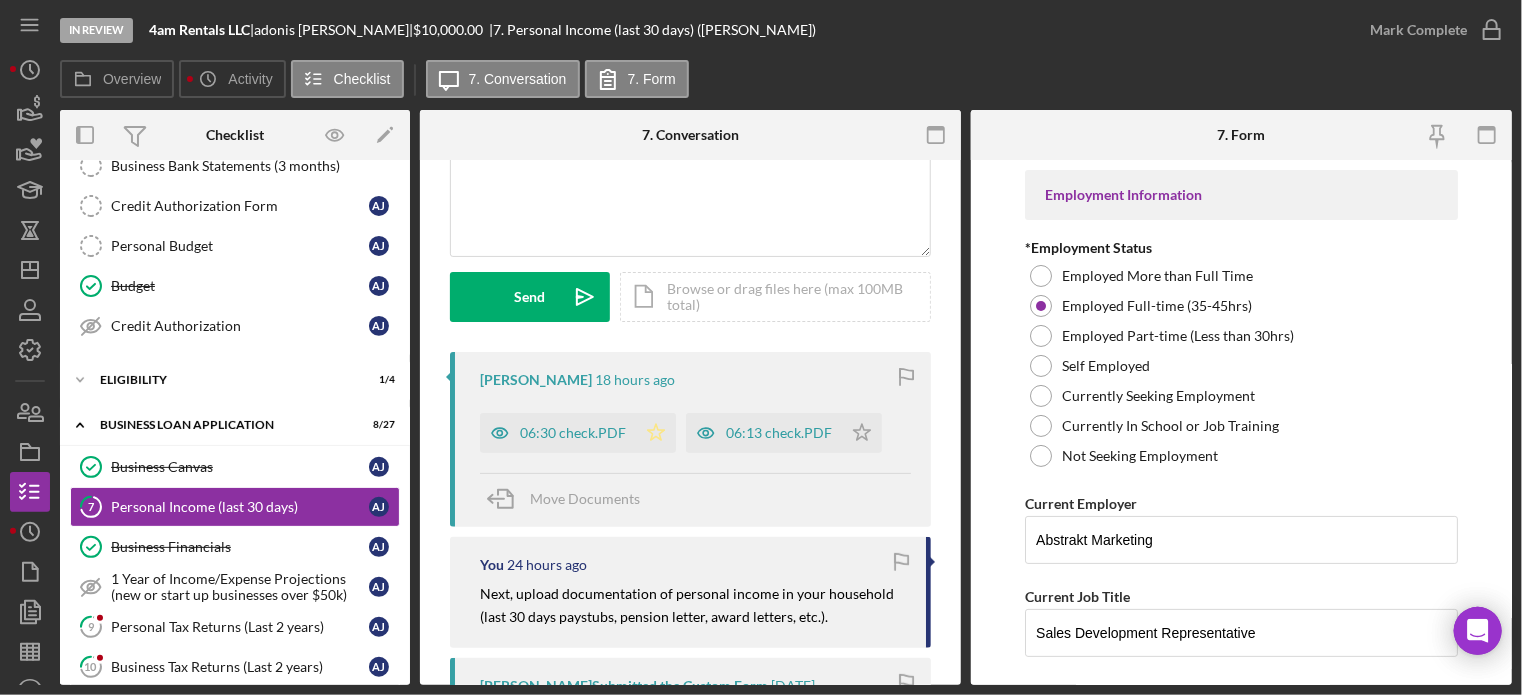 click 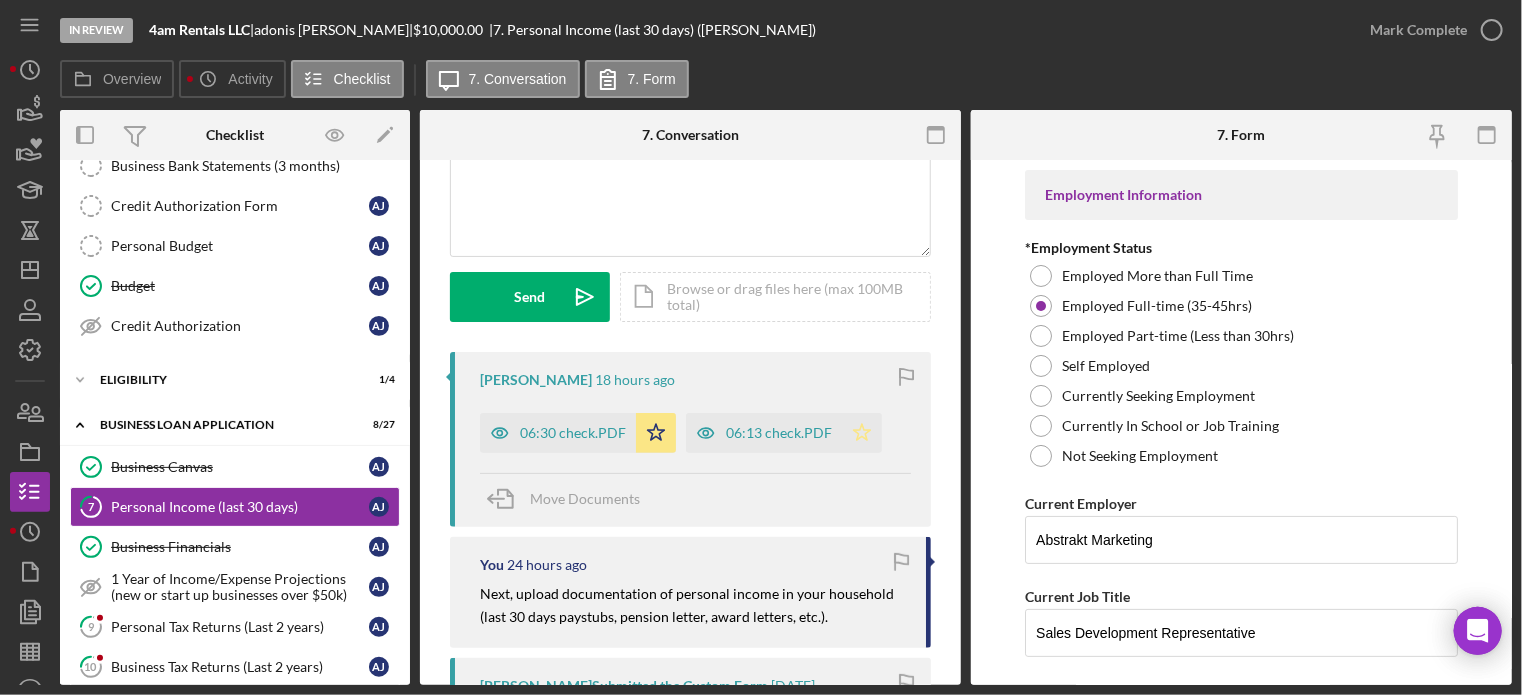 click 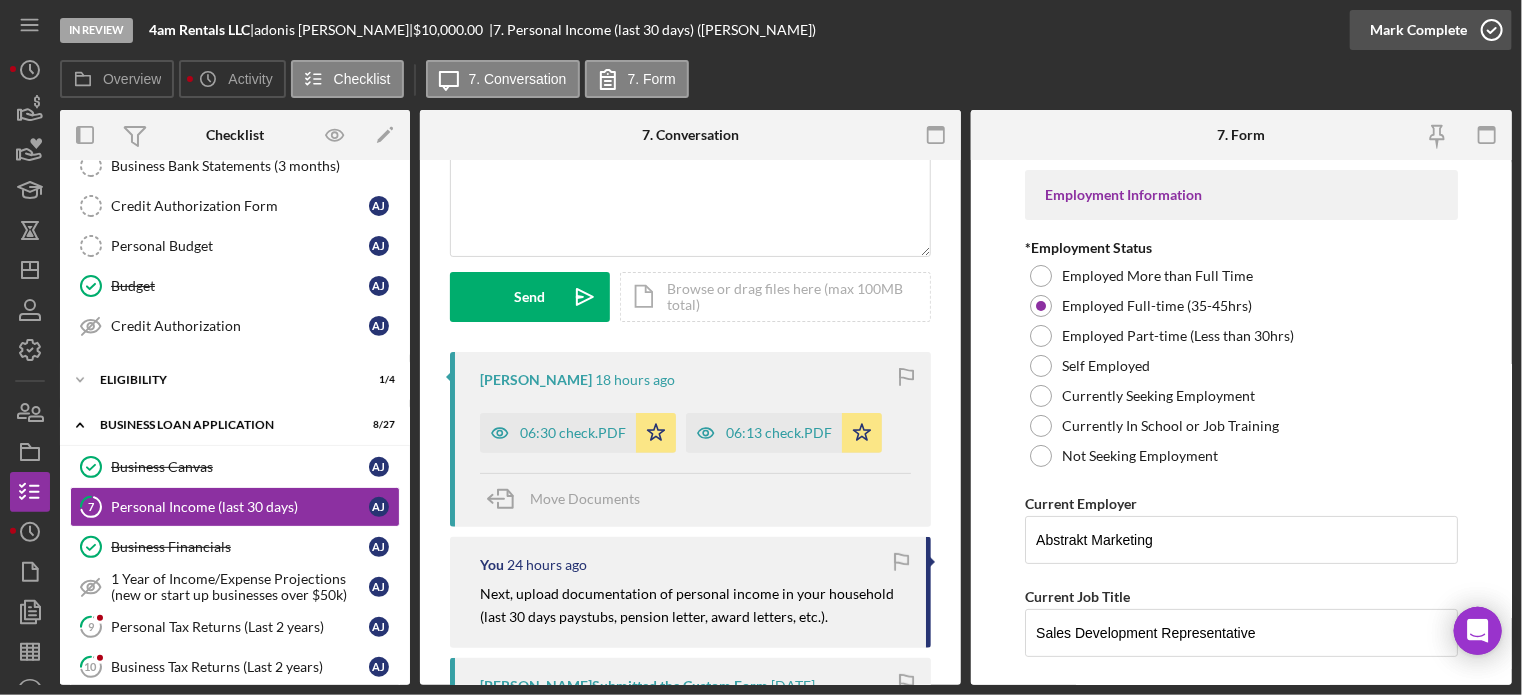 click 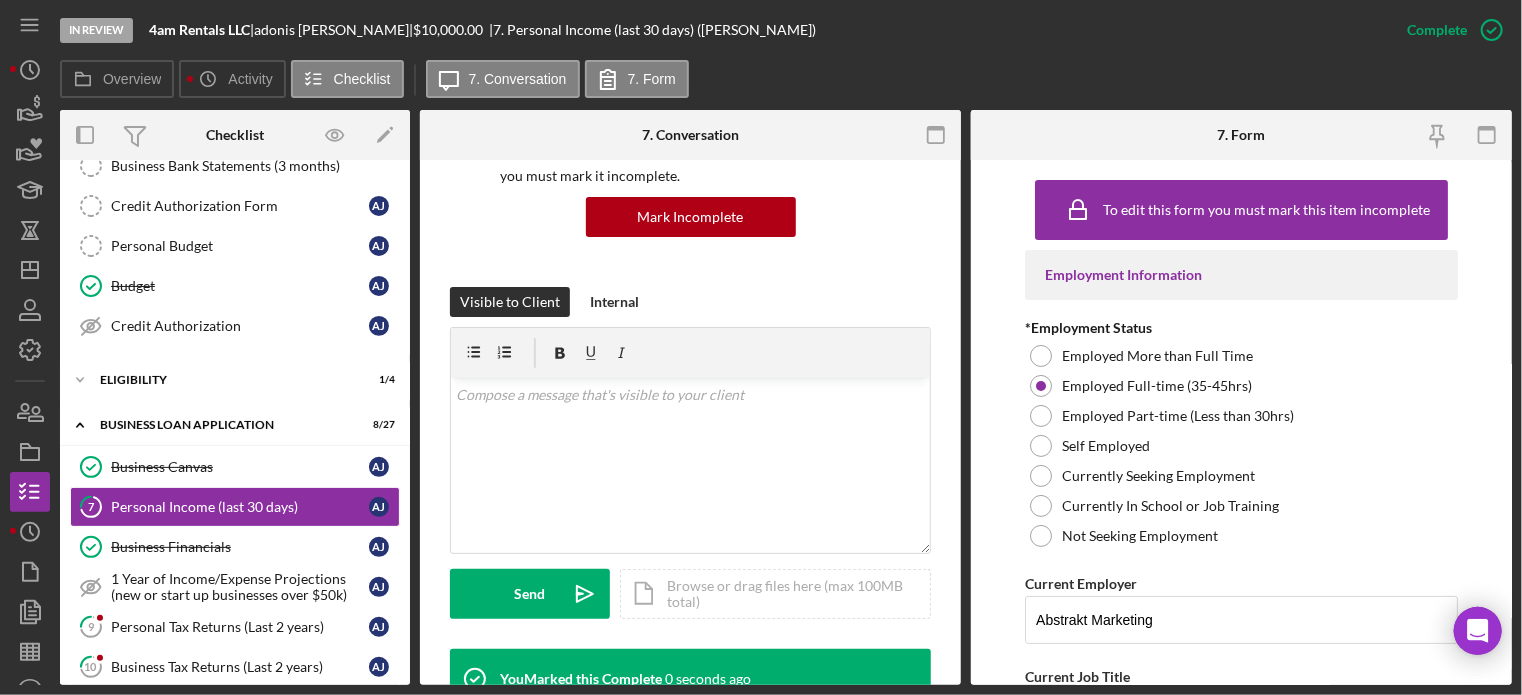 scroll, scrollTop: 497, scrollLeft: 0, axis: vertical 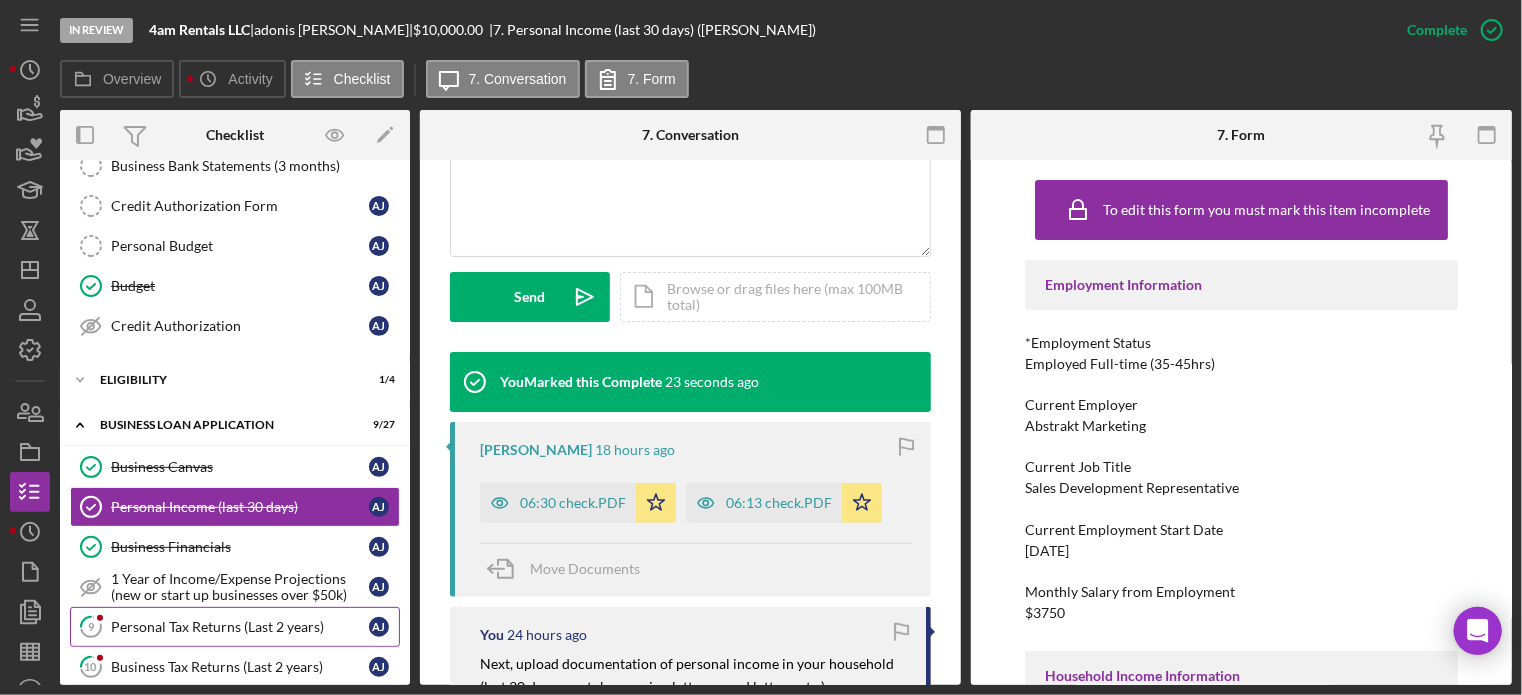 drag, startPoint x: 174, startPoint y: 620, endPoint x: 215, endPoint y: 615, distance: 41.303753 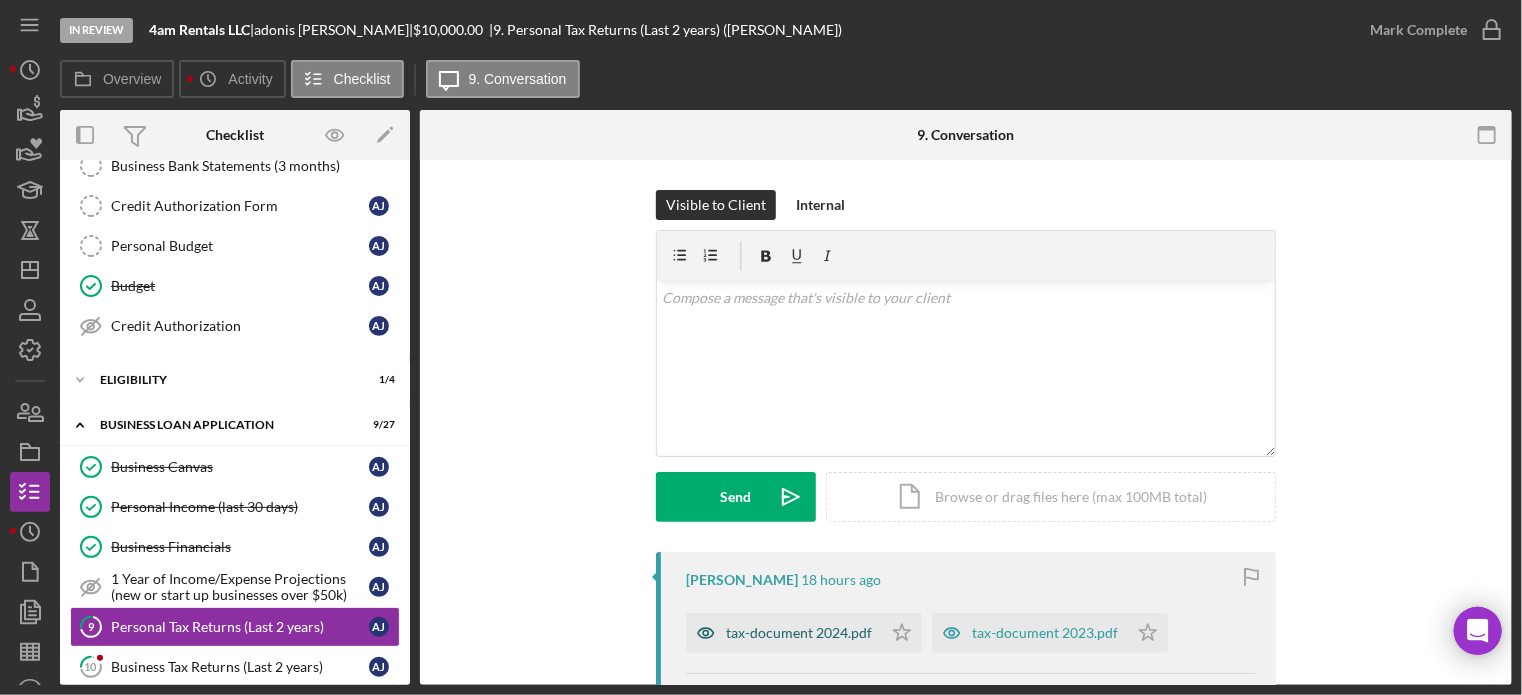 click on "tax-document 2024.pdf" at bounding box center (799, 633) 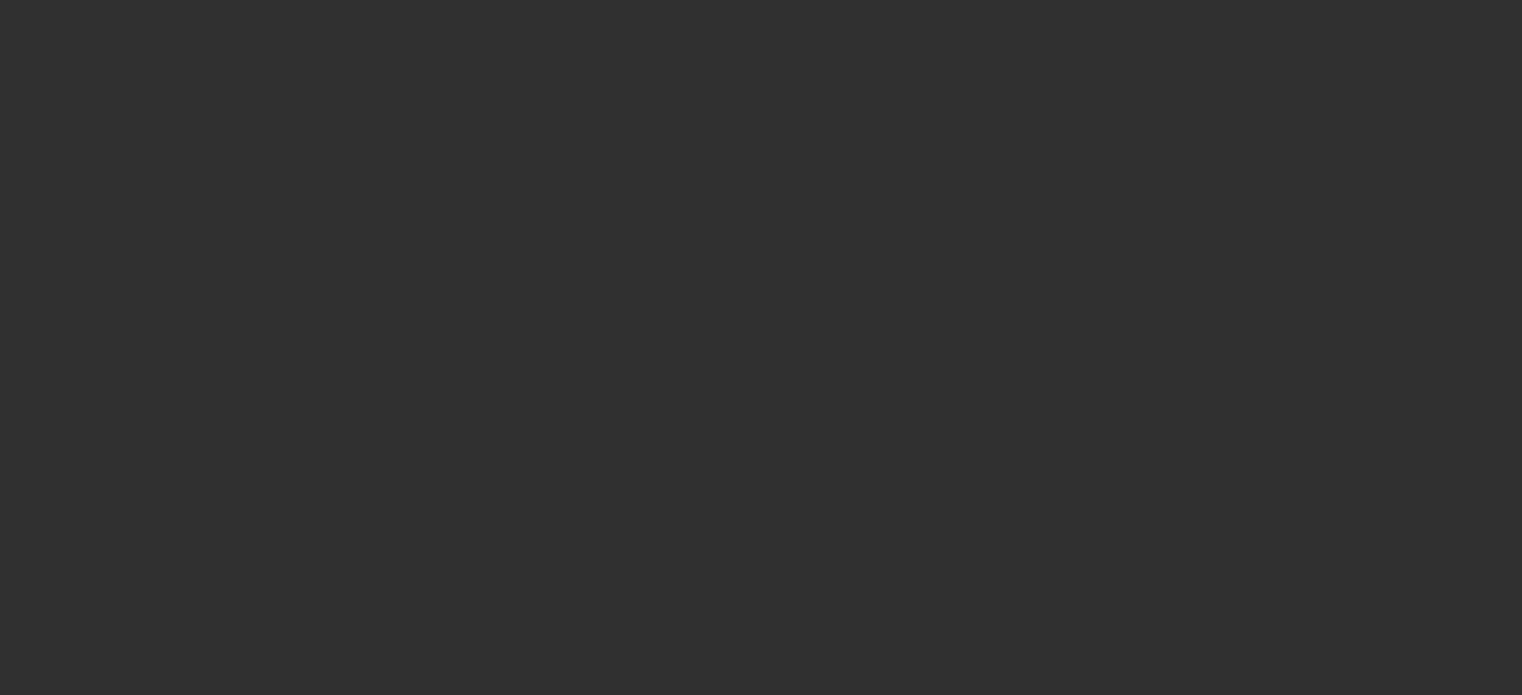 scroll, scrollTop: 0, scrollLeft: 0, axis: both 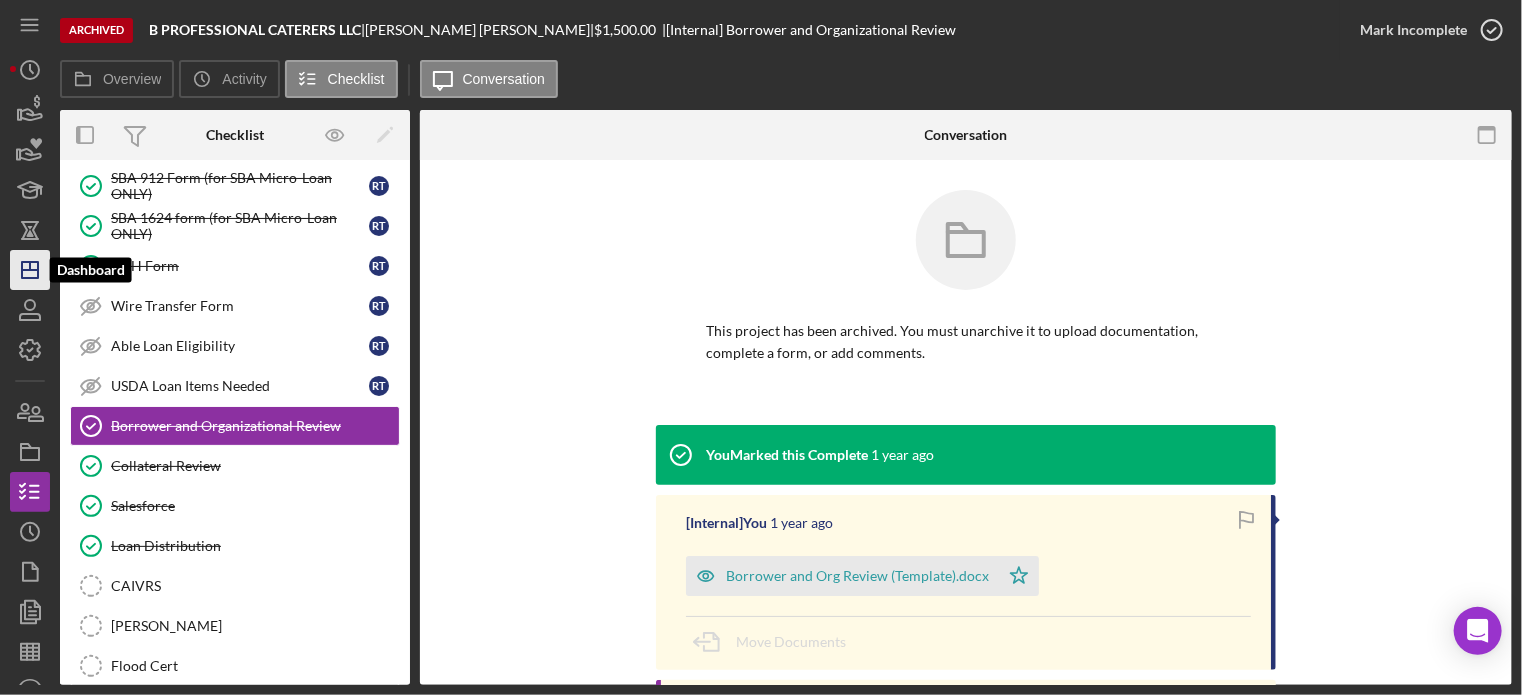 click on "Icon/Dashboard" 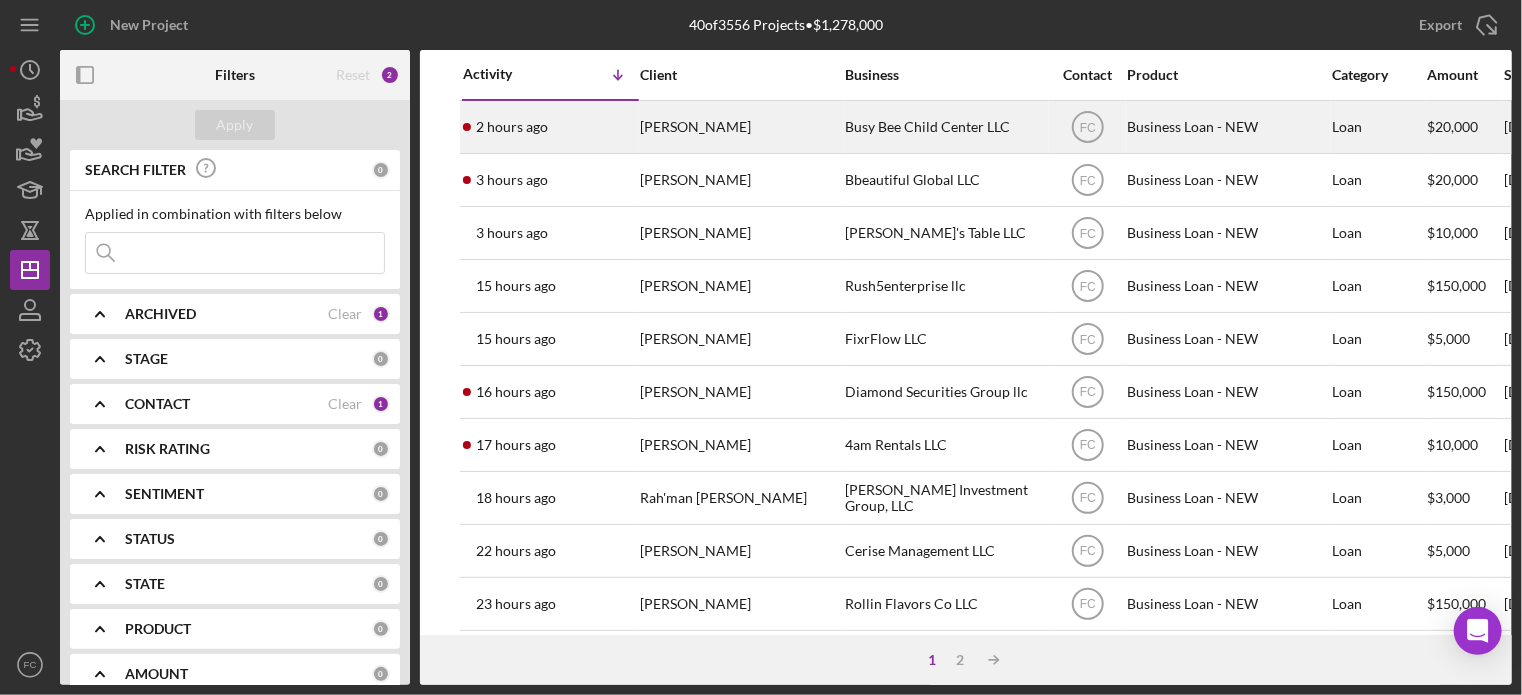 click on "2 hours ago [PERSON_NAME]" at bounding box center (550, 127) 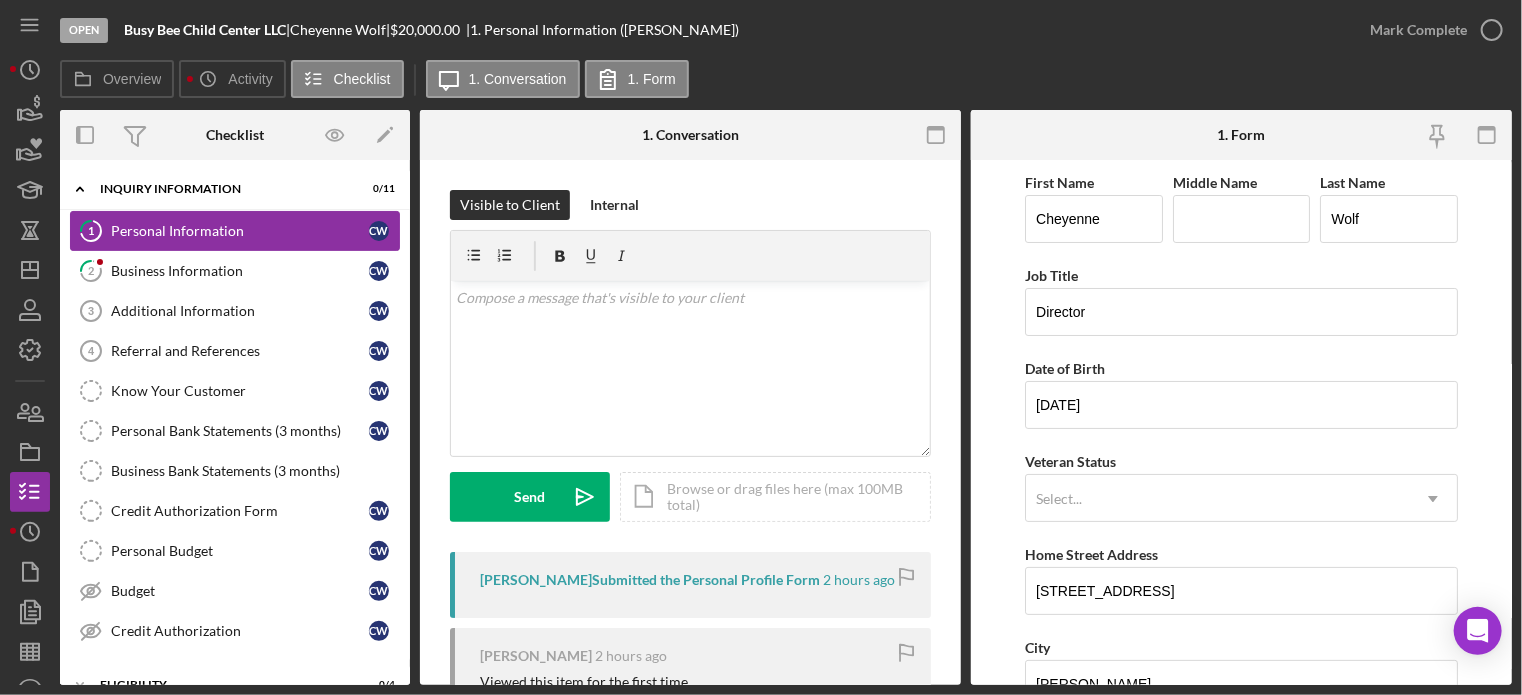 click on "1 Personal Information C W" at bounding box center (235, 231) 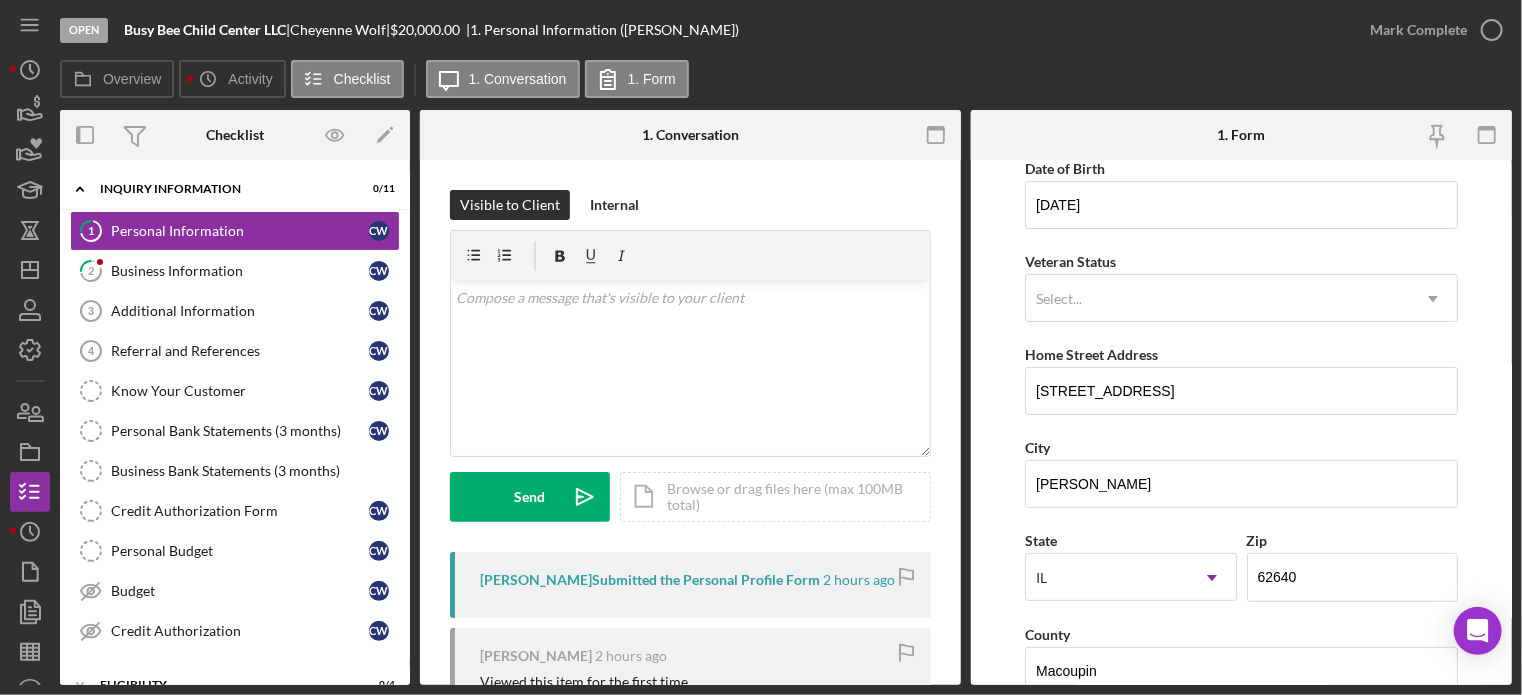 scroll, scrollTop: 0, scrollLeft: 0, axis: both 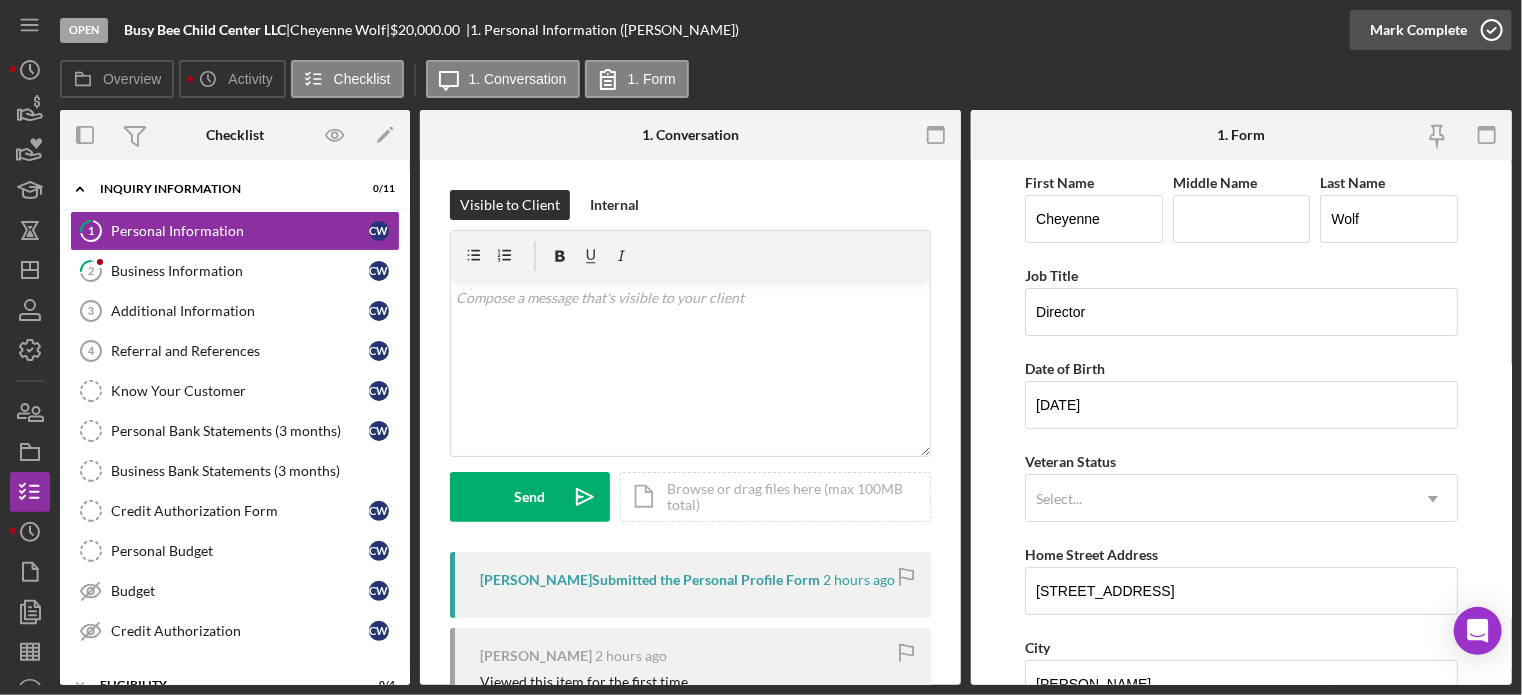 click 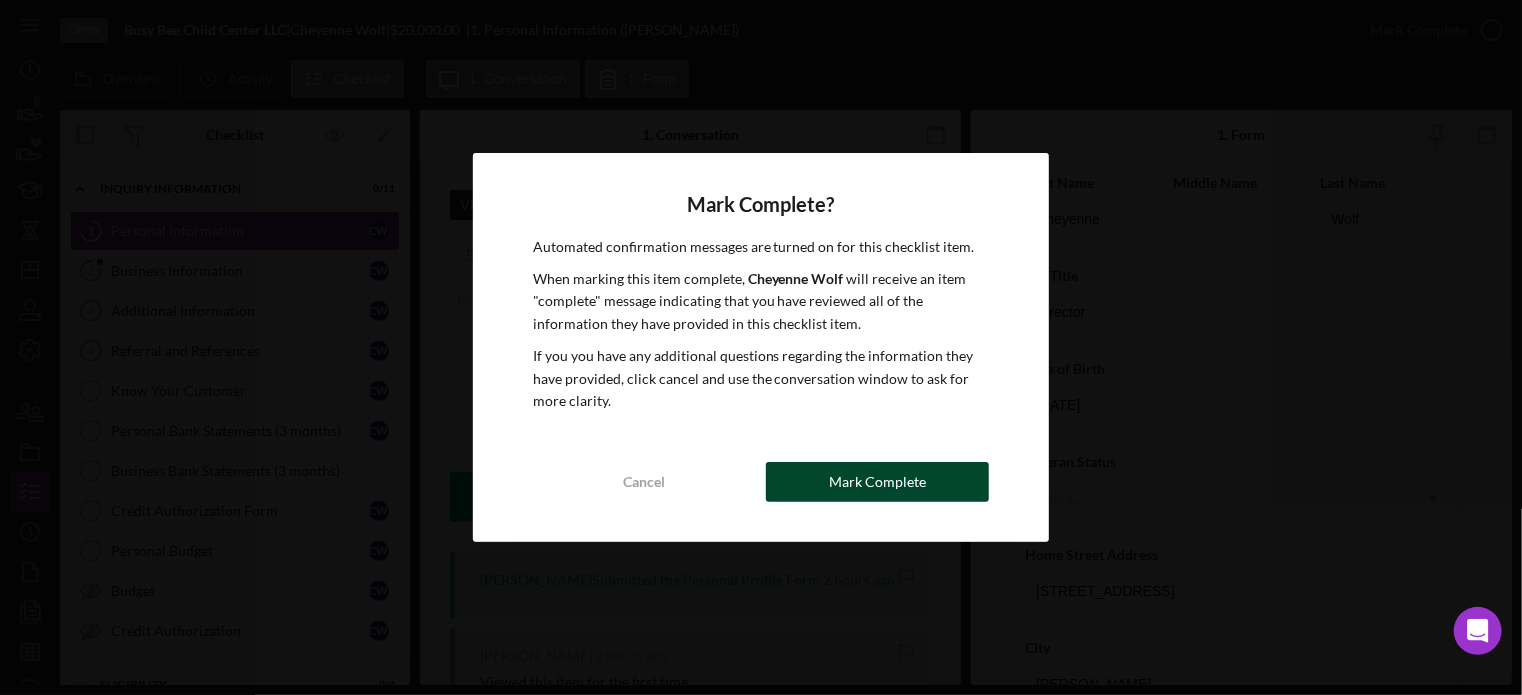 click on "Mark Complete" at bounding box center (877, 482) 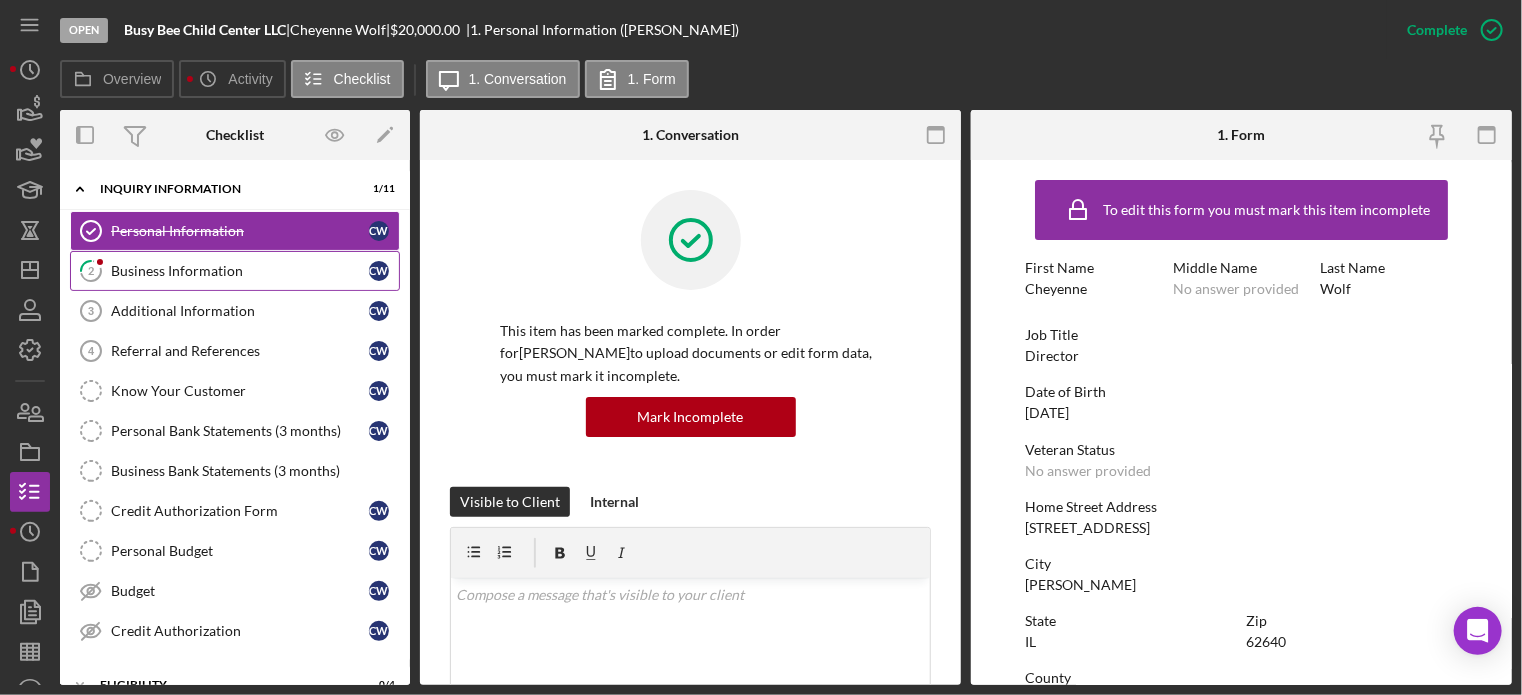 click on "Business Information" at bounding box center (240, 271) 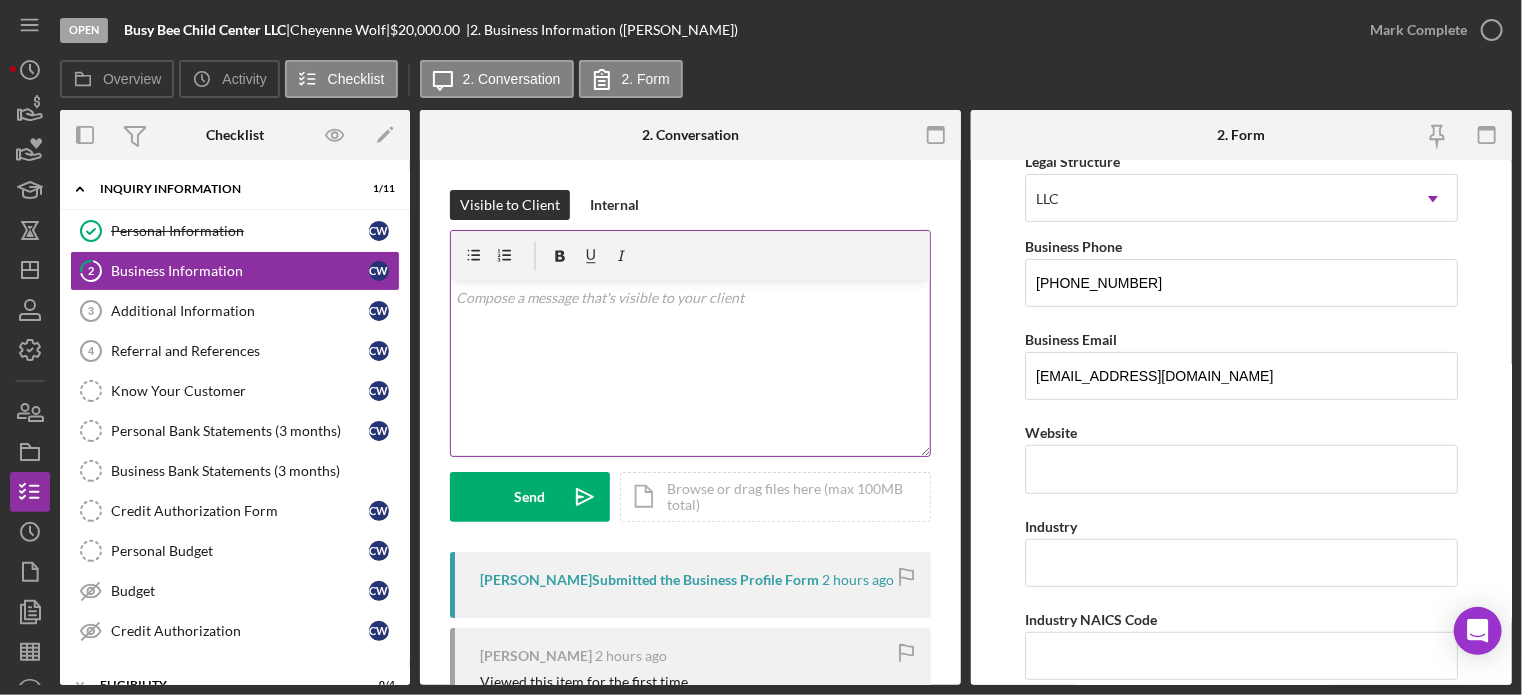 scroll, scrollTop: 500, scrollLeft: 0, axis: vertical 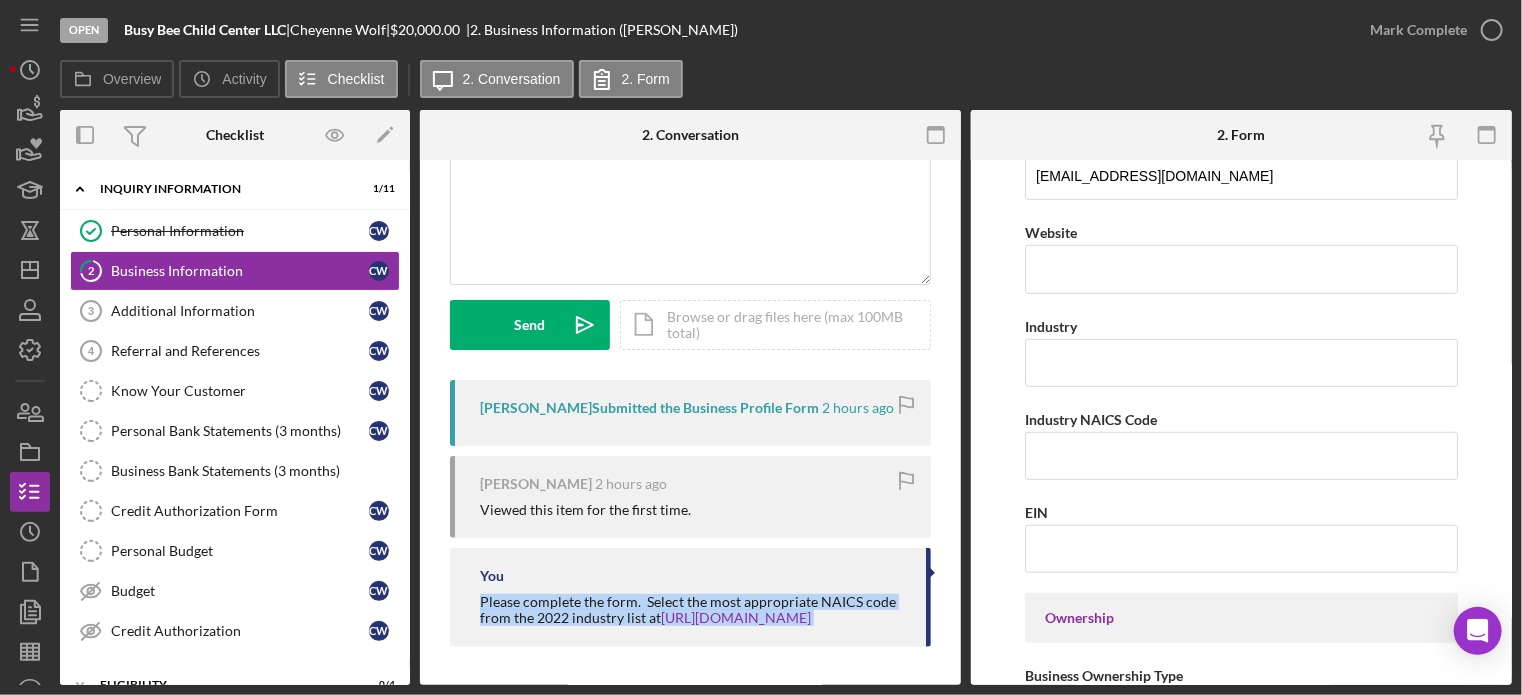 drag, startPoint x: 472, startPoint y: 601, endPoint x: 870, endPoint y: 647, distance: 400.64948 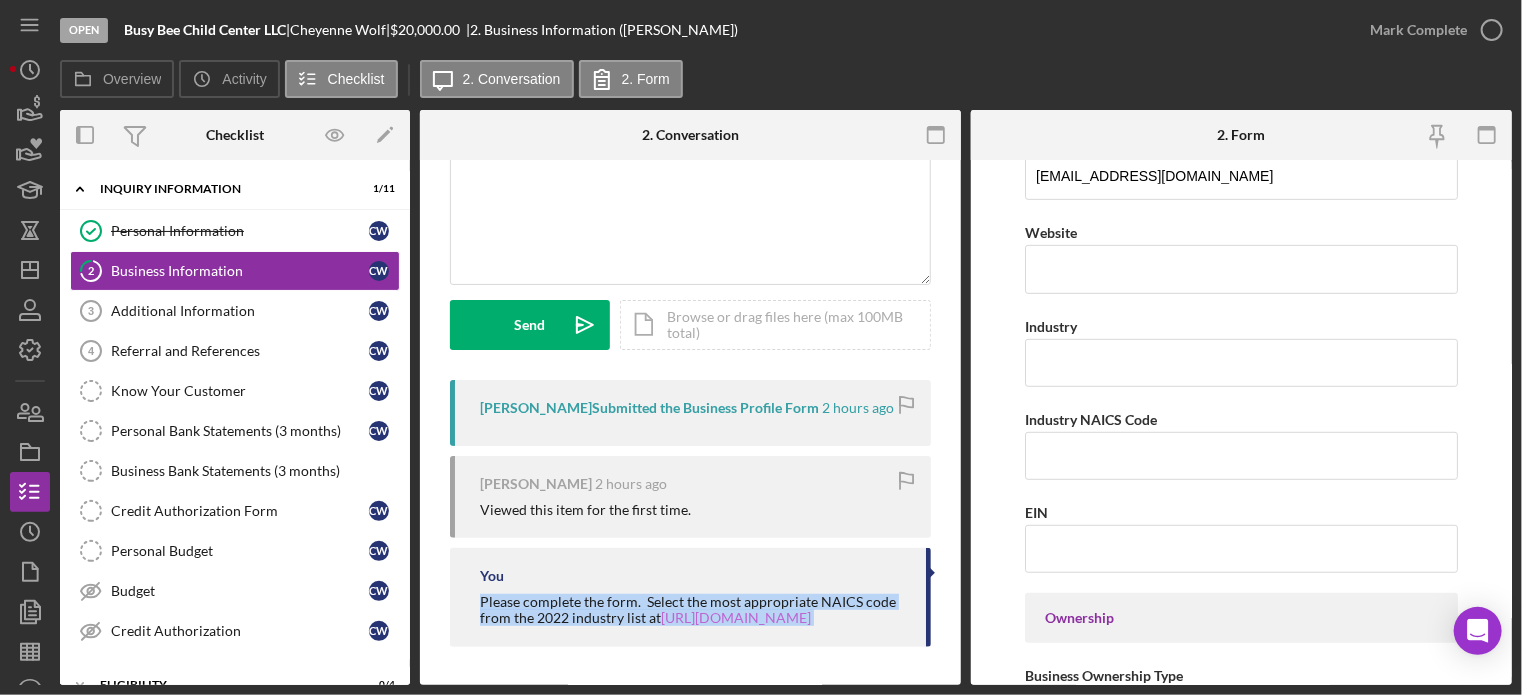copy on "Please complete the form.  Select the most appropriate NAICS code from the 2022 industry list at  [URL][DOMAIN_NAME]" 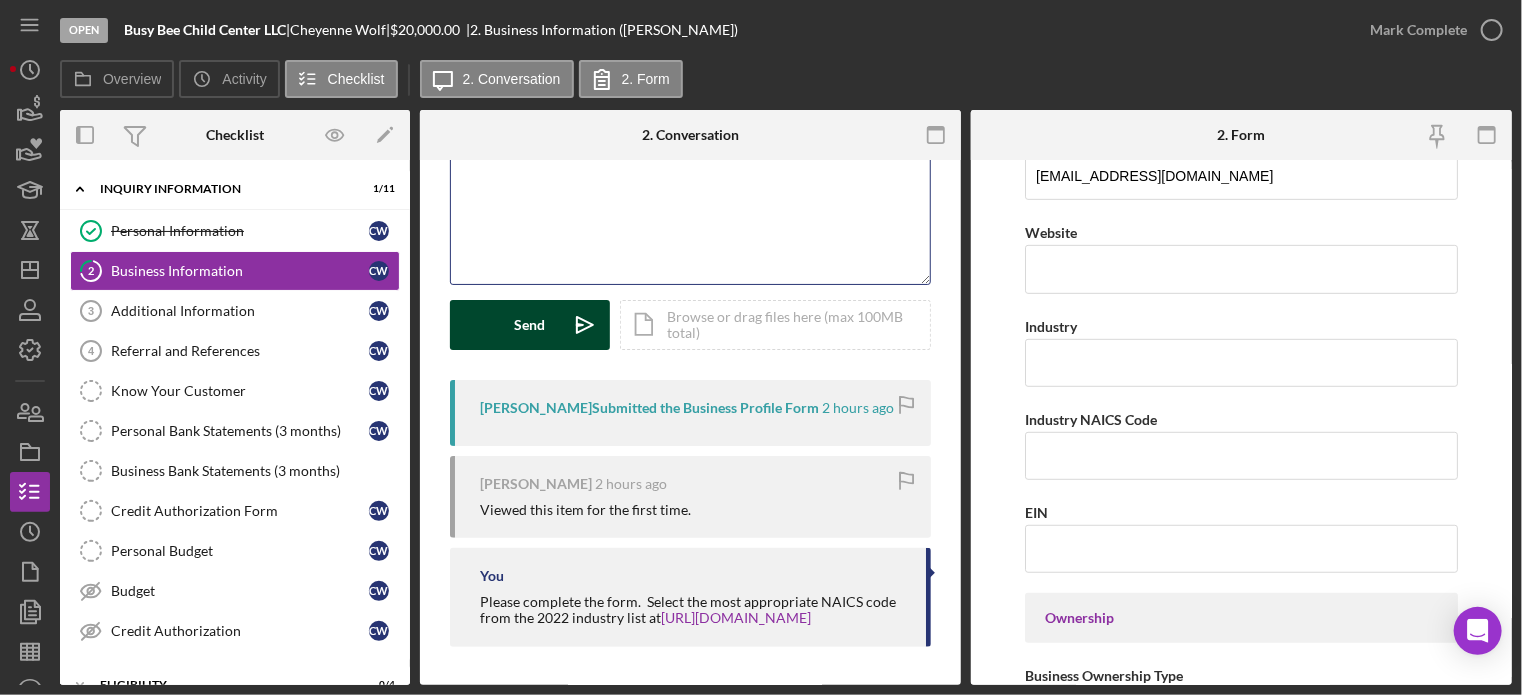 scroll, scrollTop: 146, scrollLeft: 0, axis: vertical 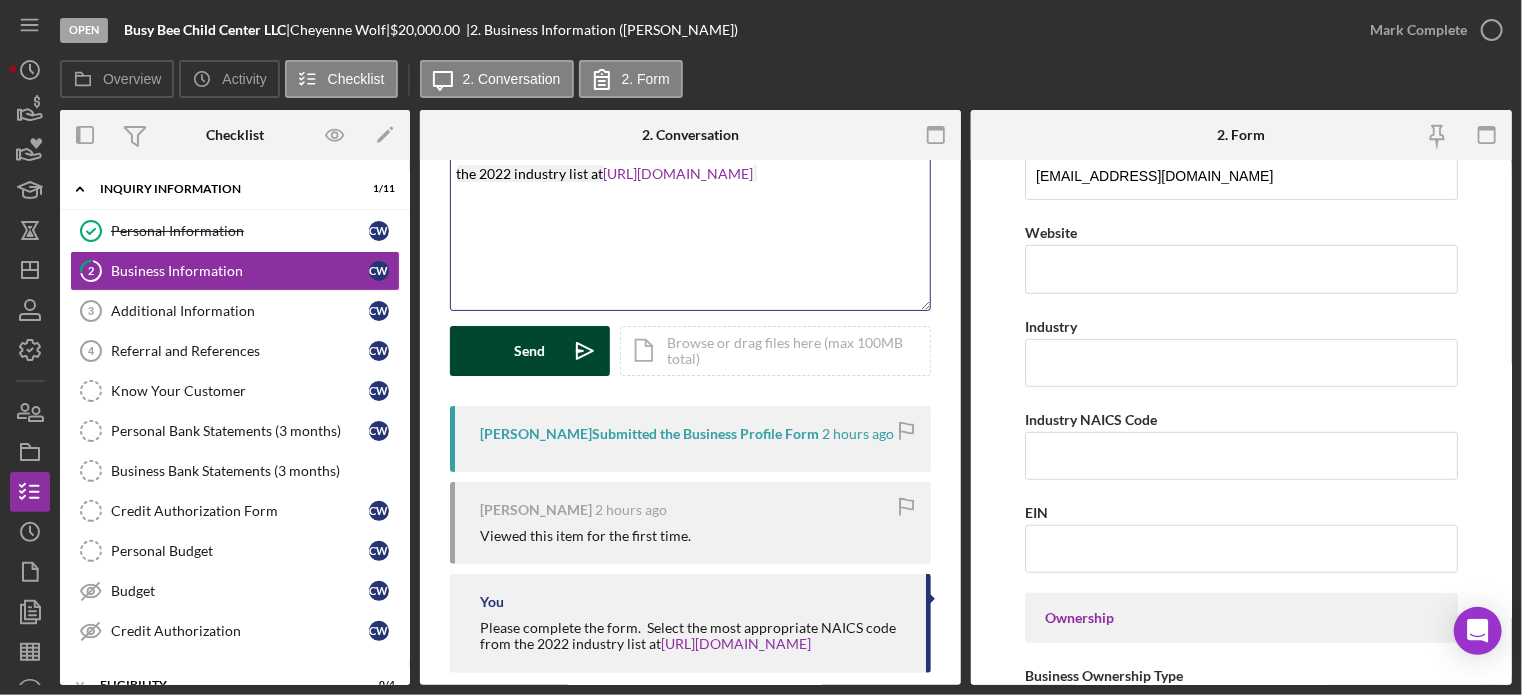 click on "Send" at bounding box center (530, 351) 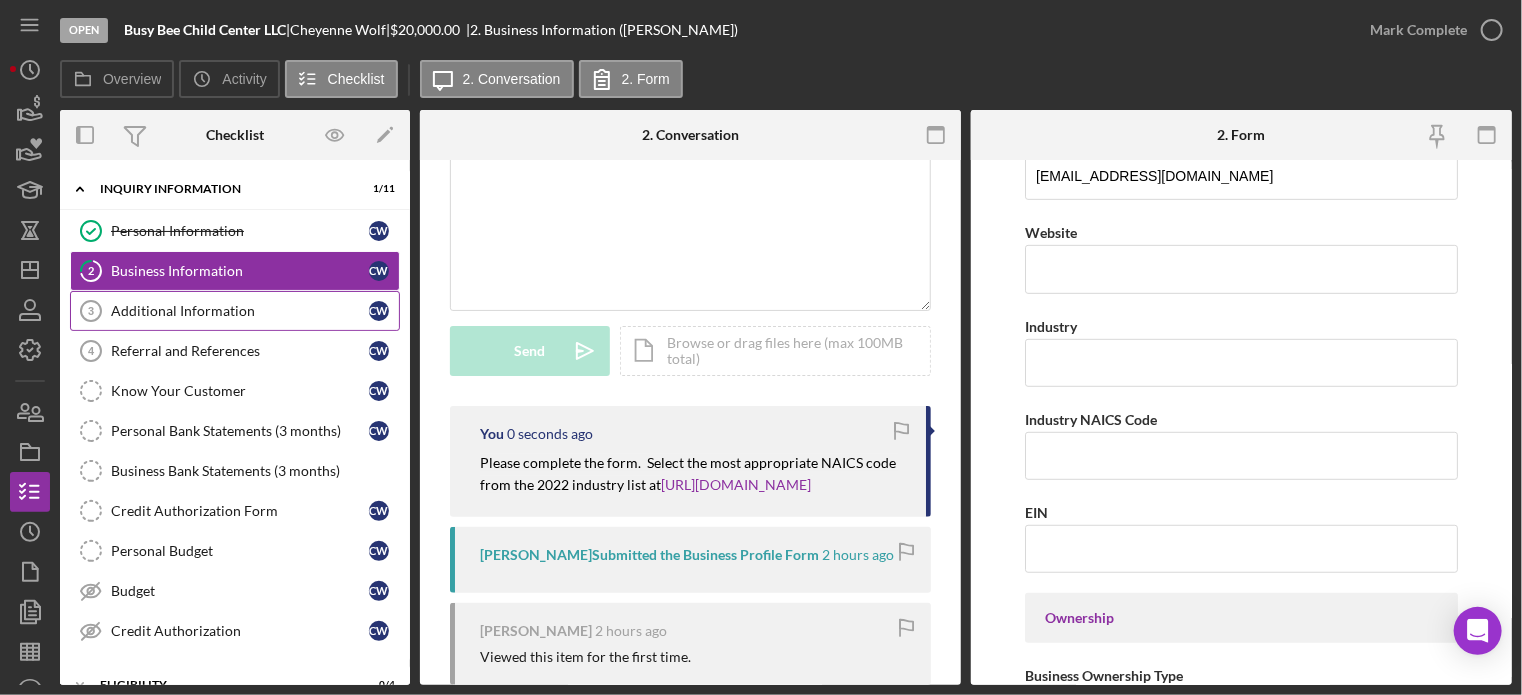 click on "Additional Information" at bounding box center [240, 311] 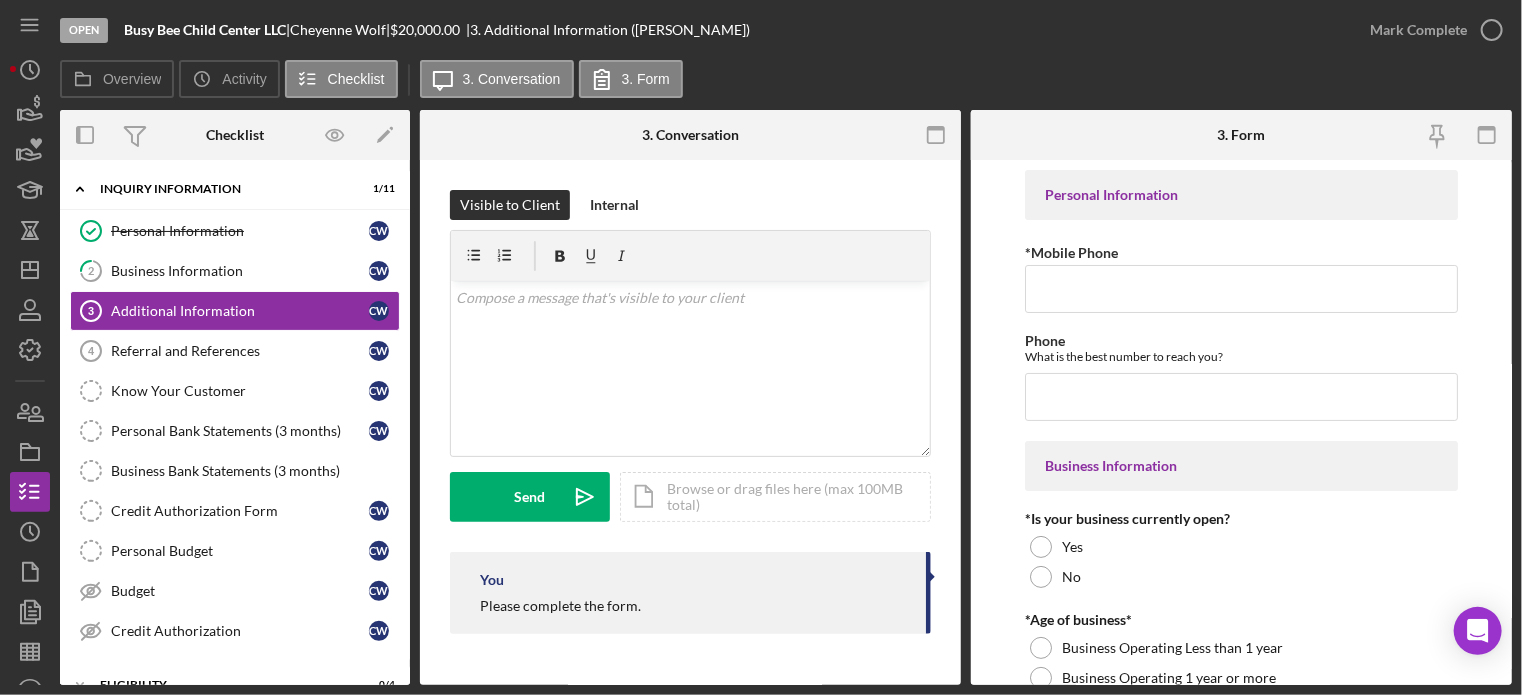 drag, startPoint x: 486, startPoint y: 600, endPoint x: 599, endPoint y: 595, distance: 113.110565 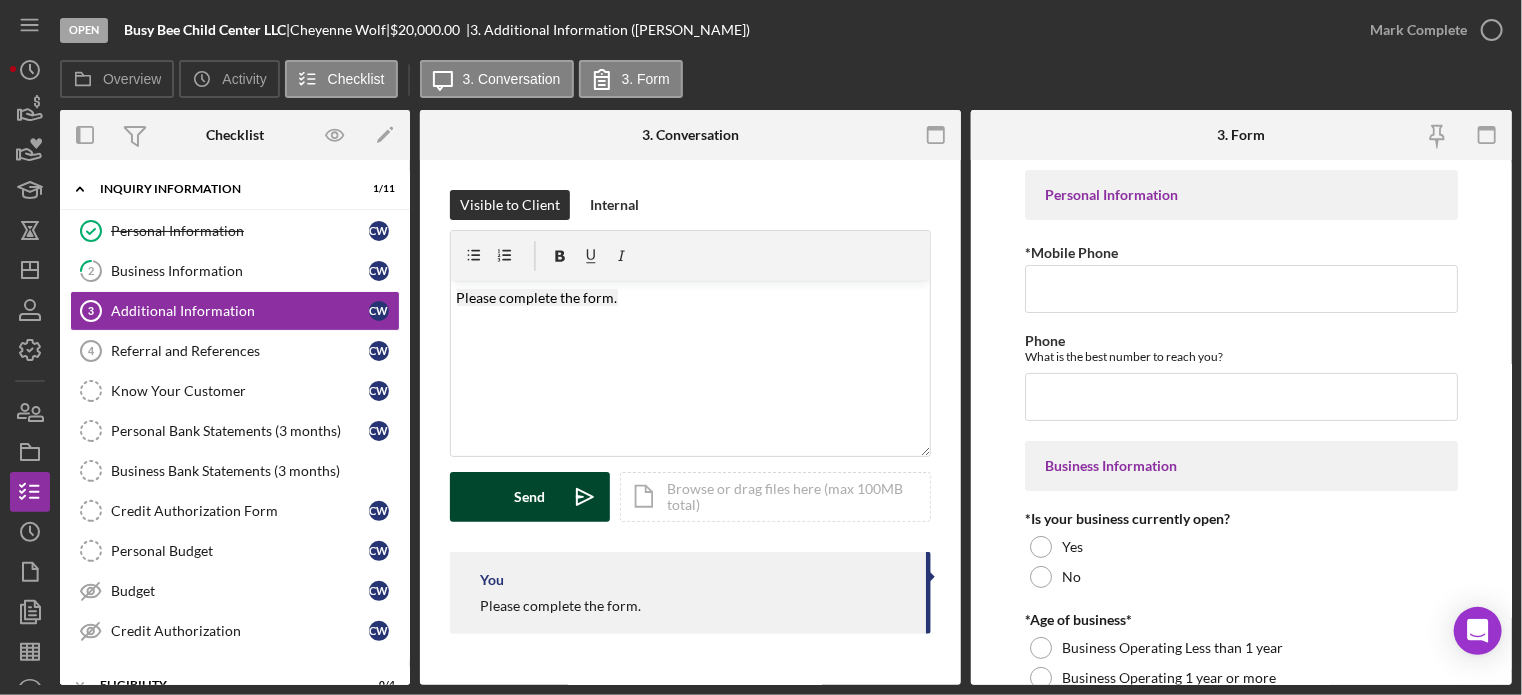 click on "Send Icon/icon-invite-send" at bounding box center [530, 497] 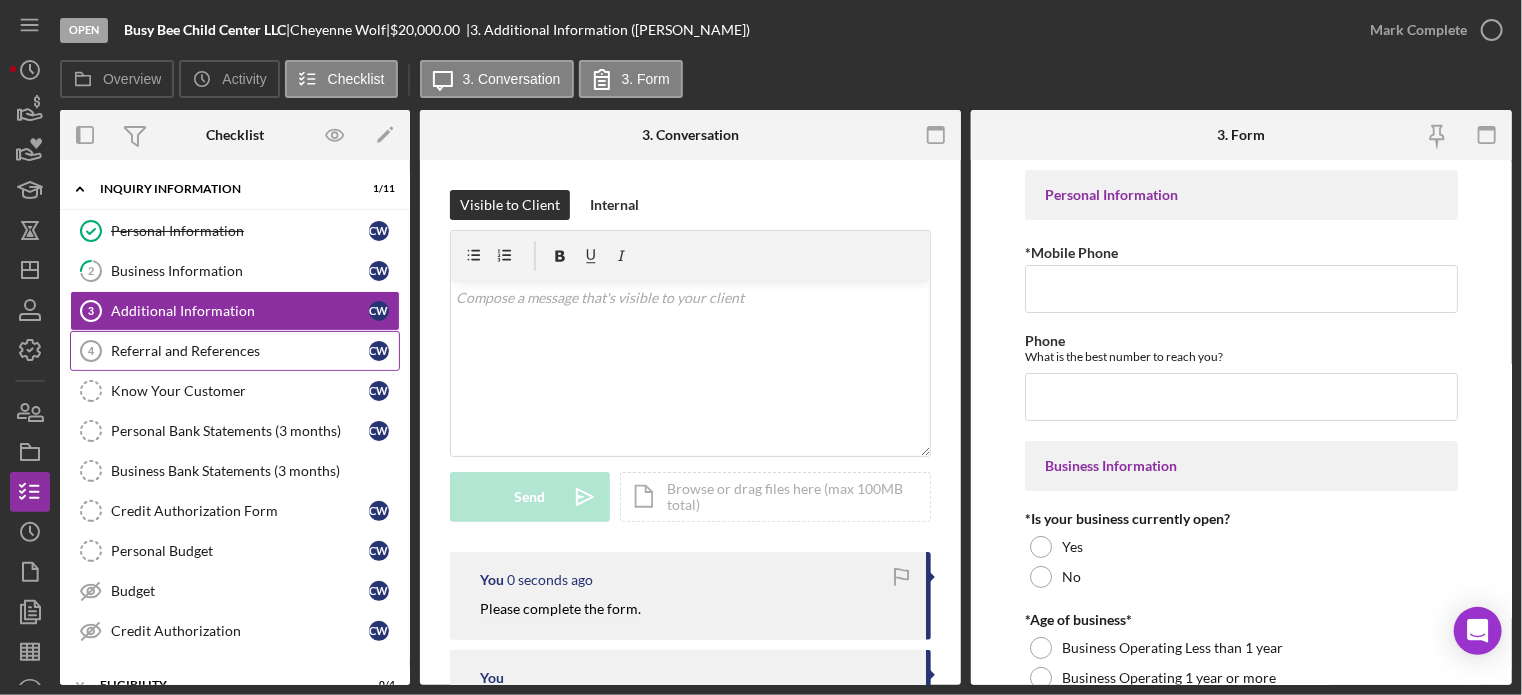 click on "Referral and References" at bounding box center (240, 351) 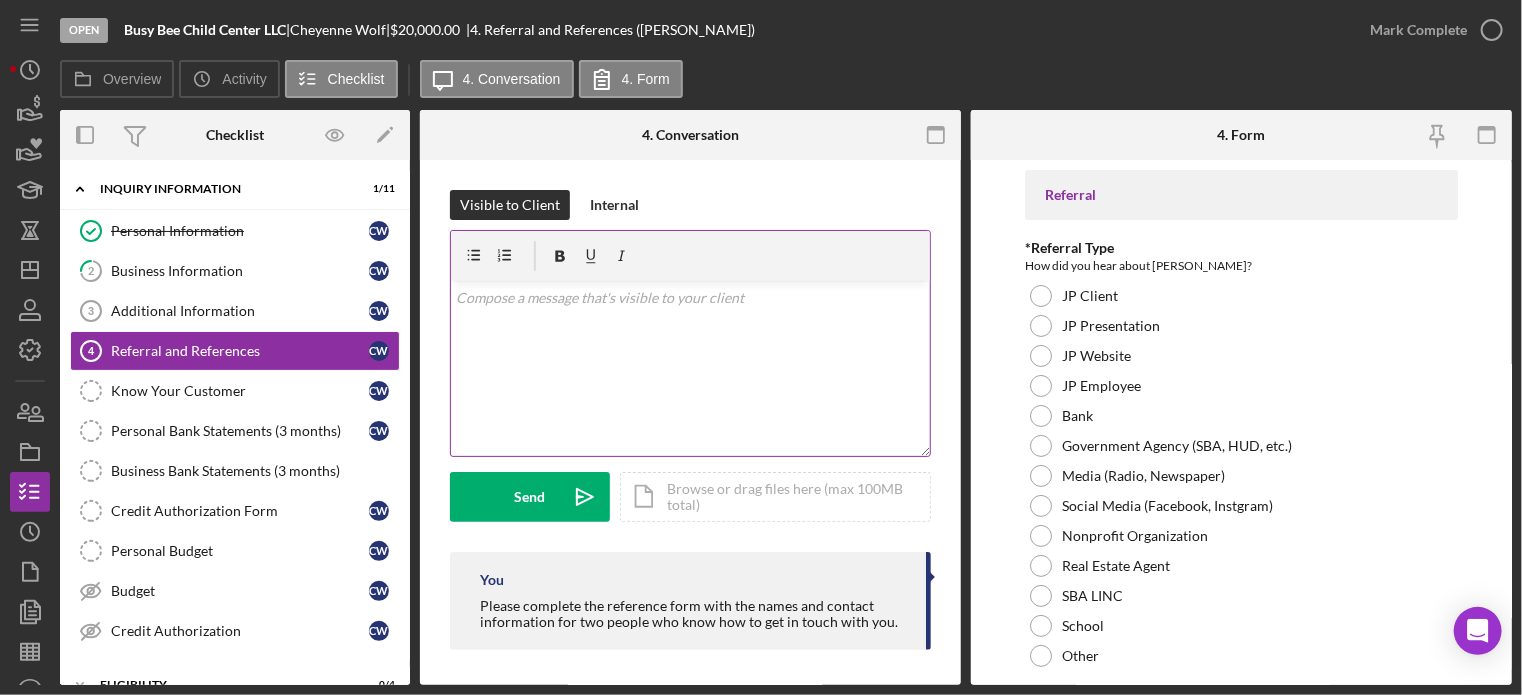 scroll, scrollTop: 4, scrollLeft: 0, axis: vertical 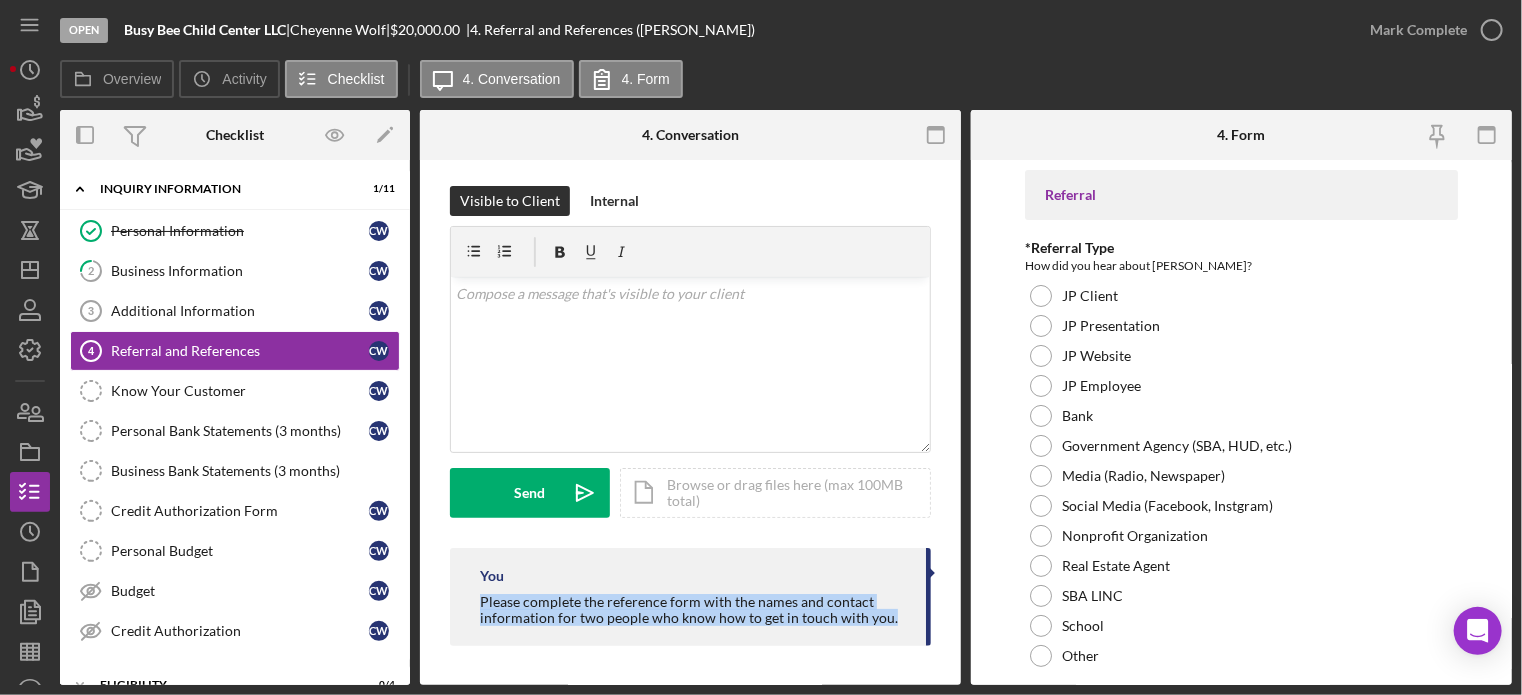 drag, startPoint x: 503, startPoint y: 599, endPoint x: 816, endPoint y: 617, distance: 313.51715 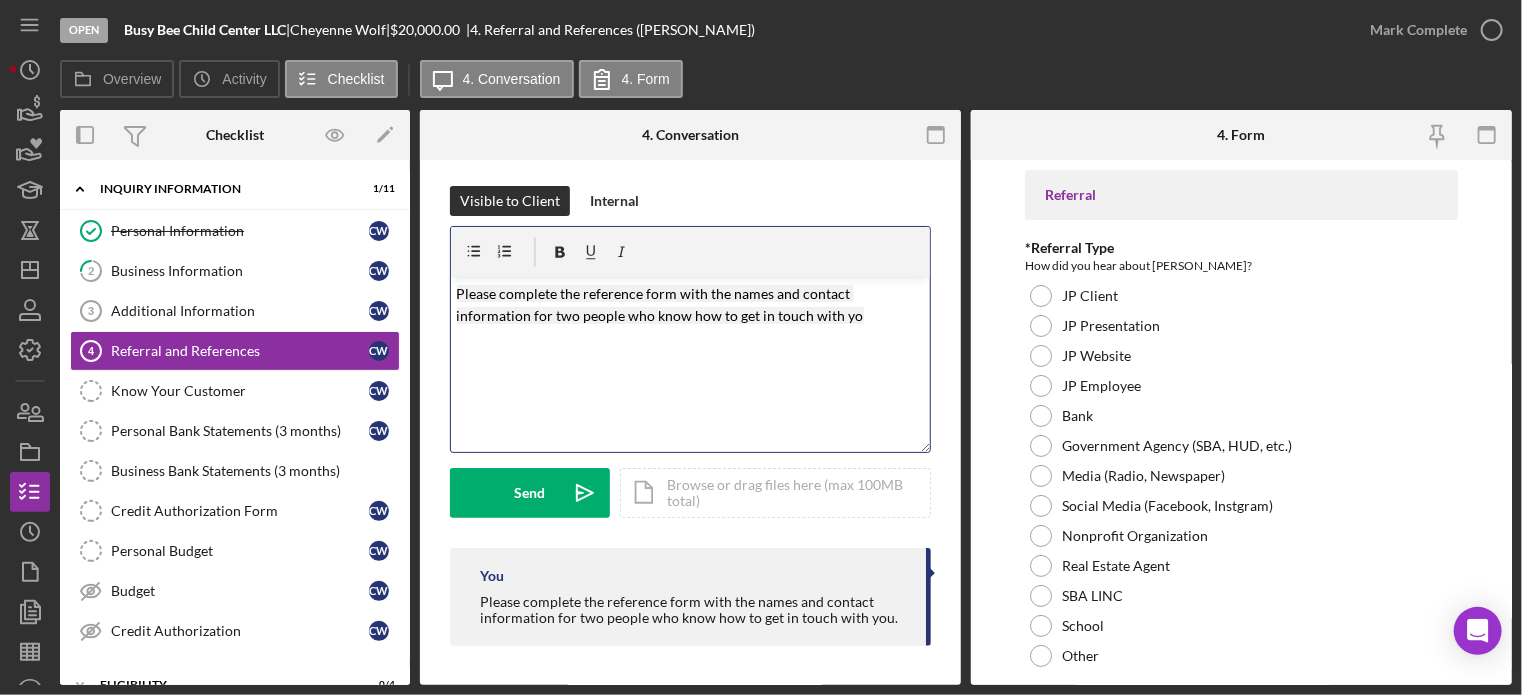 type 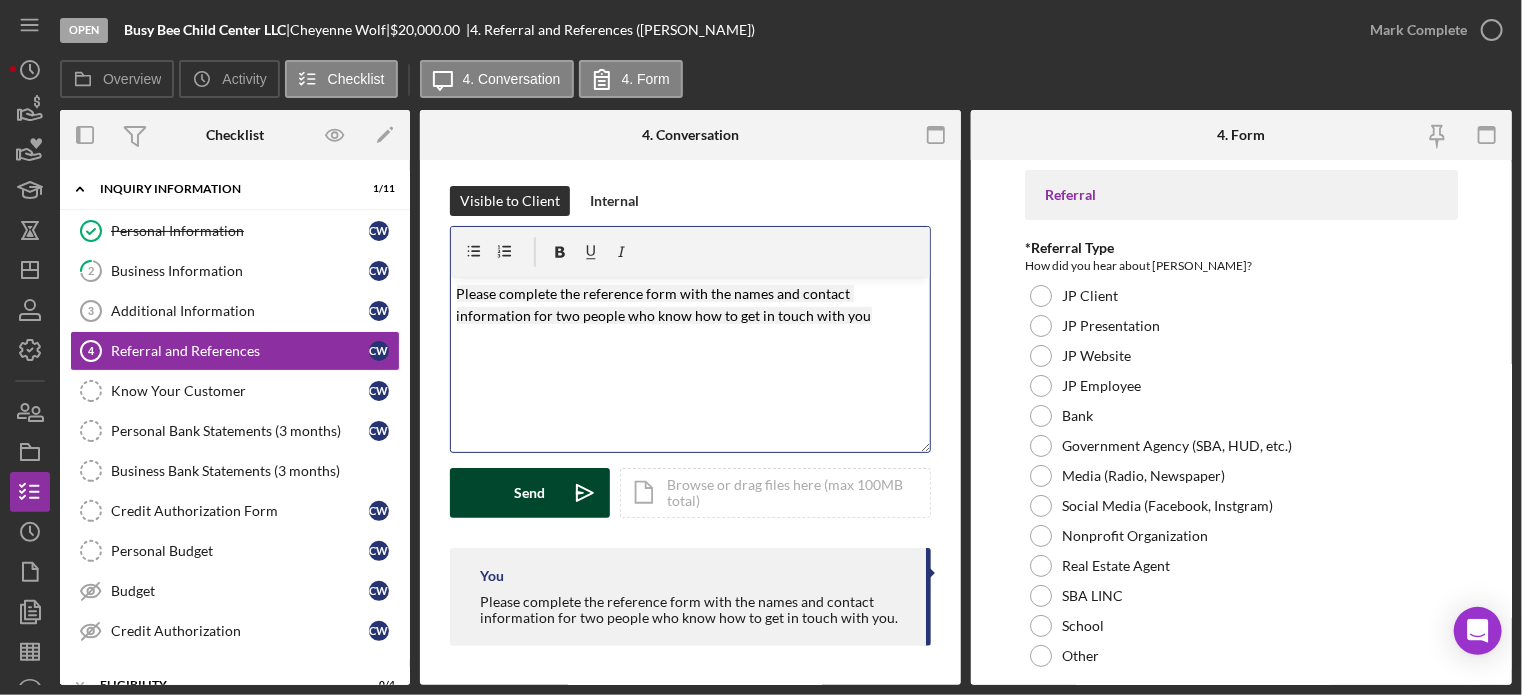 click on "Send Icon/icon-invite-send" at bounding box center [530, 493] 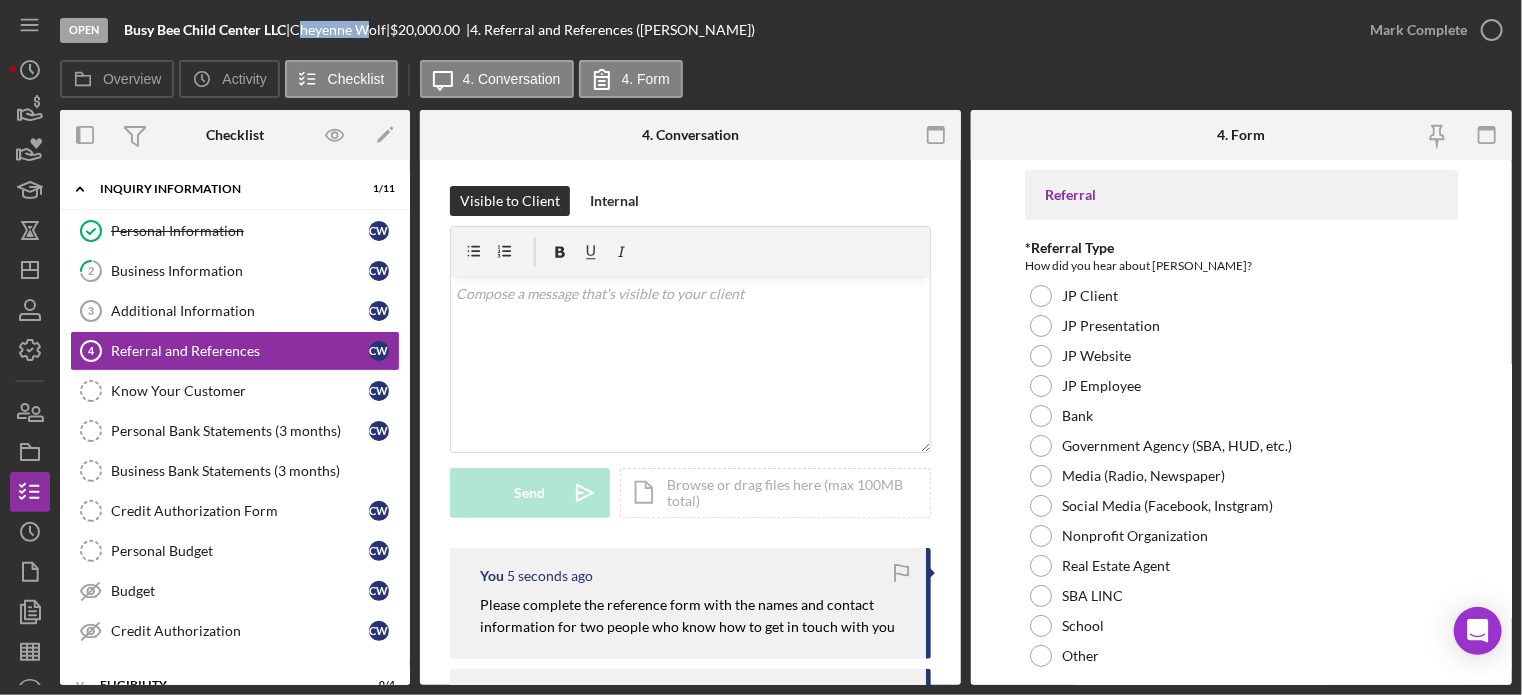 drag, startPoint x: 317, startPoint y: 25, endPoint x: 375, endPoint y: 43, distance: 60.728905 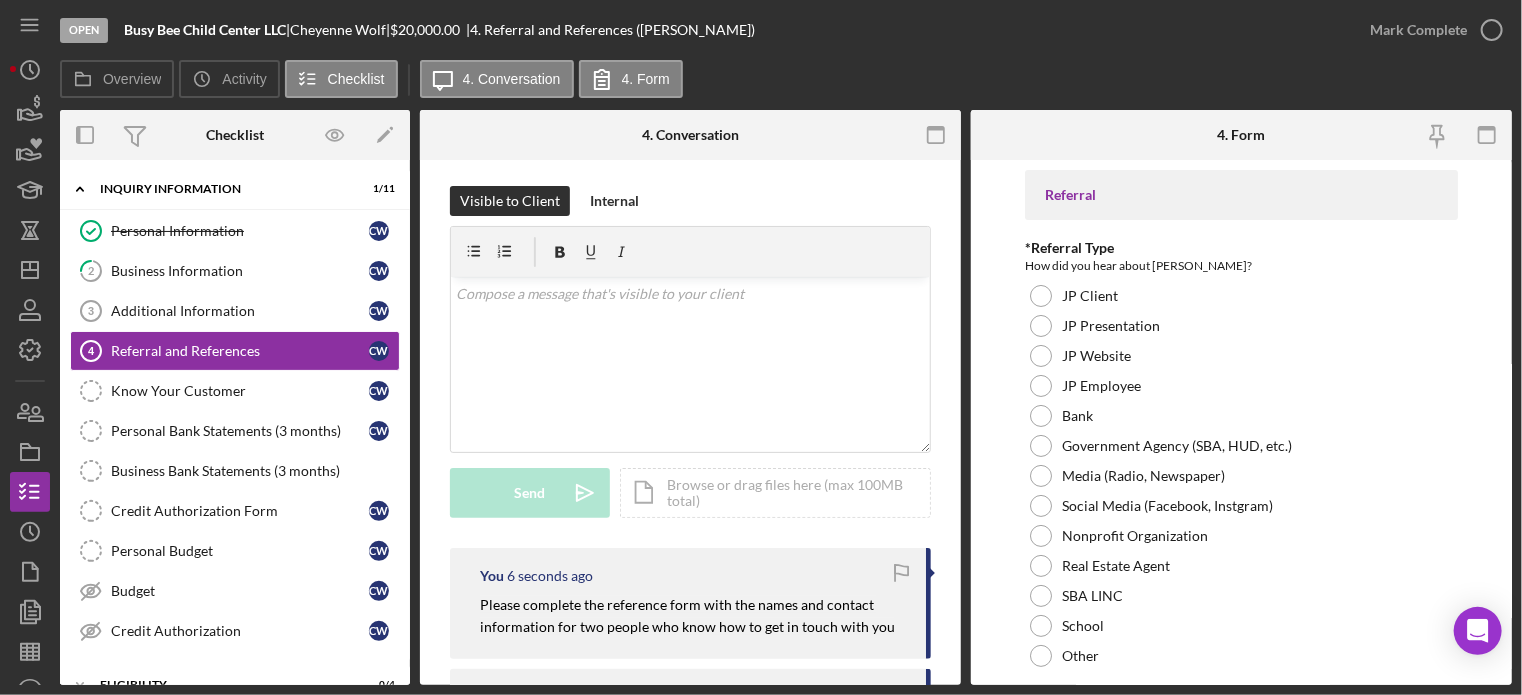 click on "Open Busy Bee Child Center LLC   |   [PERSON_NAME]   |   $20,000.00    |   4. Referral and References ([PERSON_NAME])" at bounding box center [705, 30] 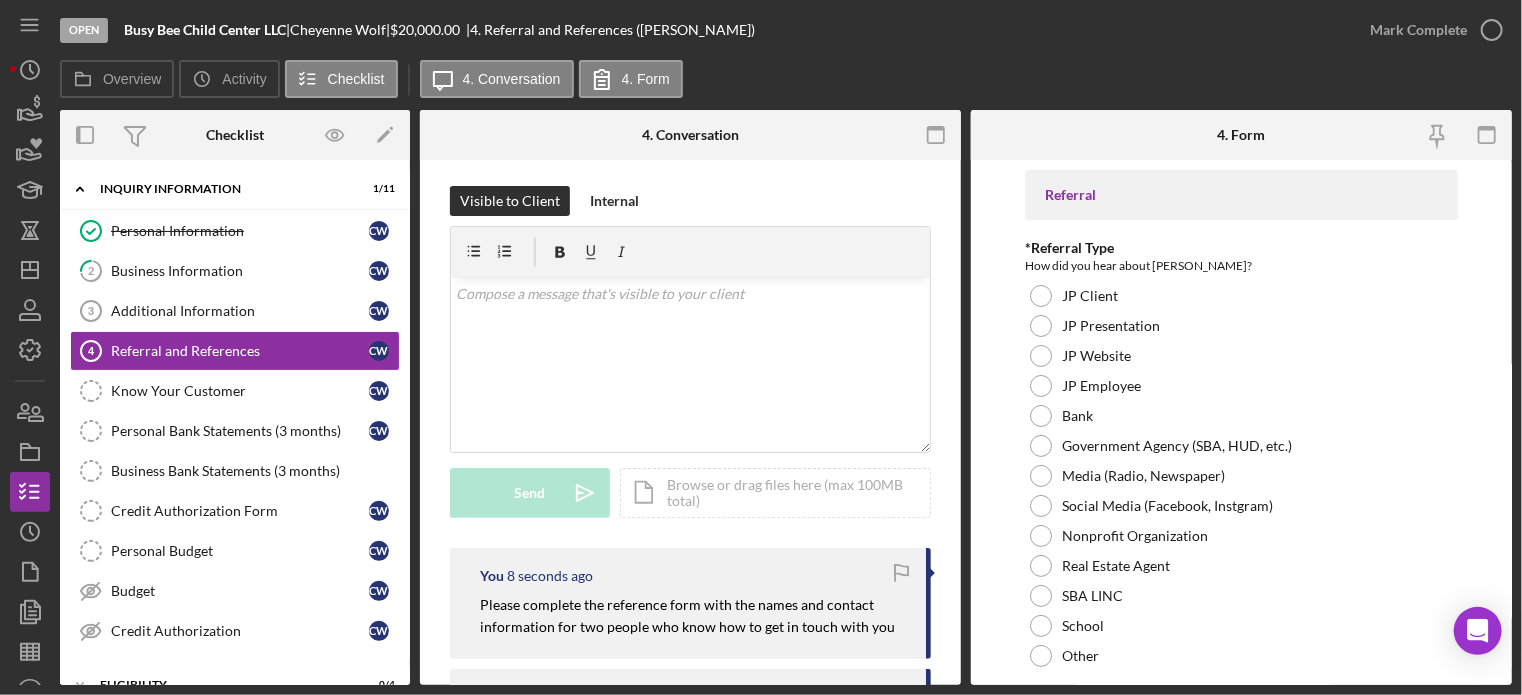 drag, startPoint x: 300, startPoint y: 23, endPoint x: 392, endPoint y: 30, distance: 92.26592 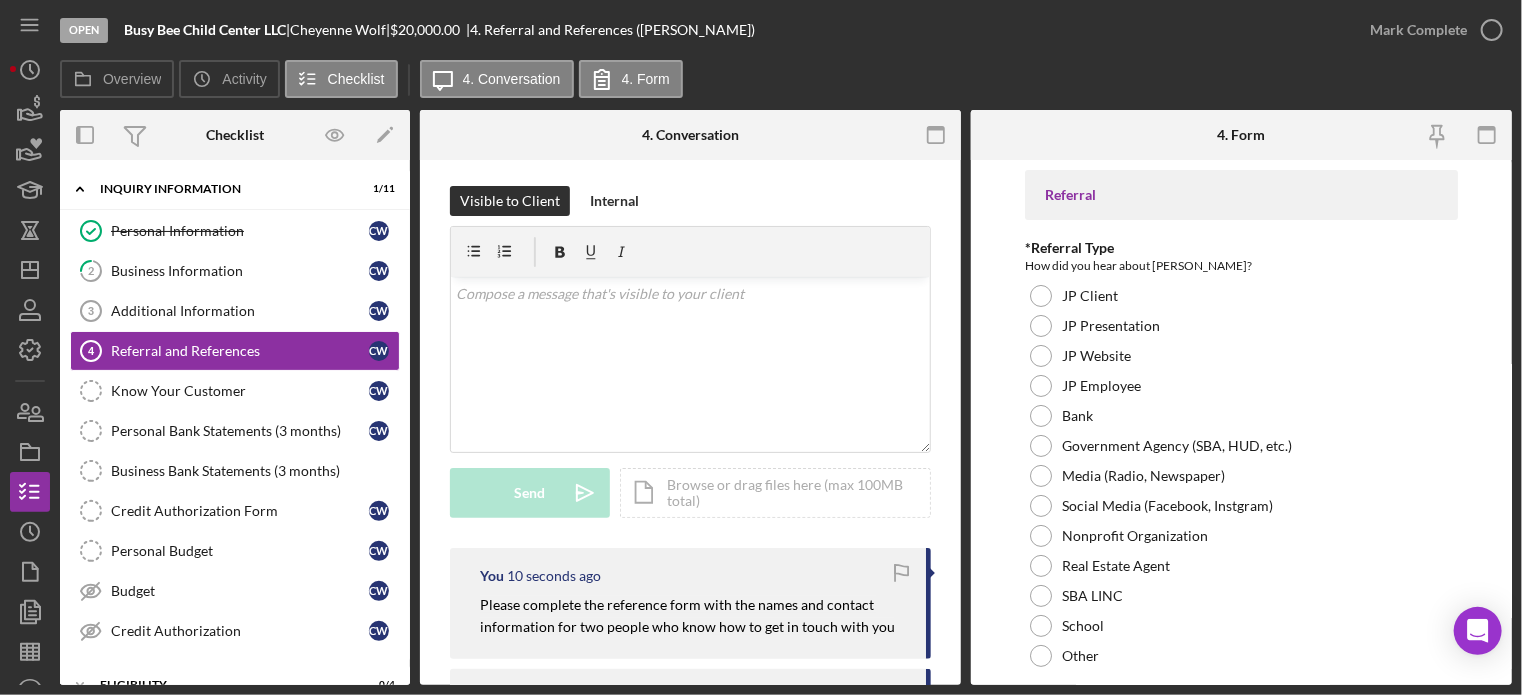 copy on "[PERSON_NAME]" 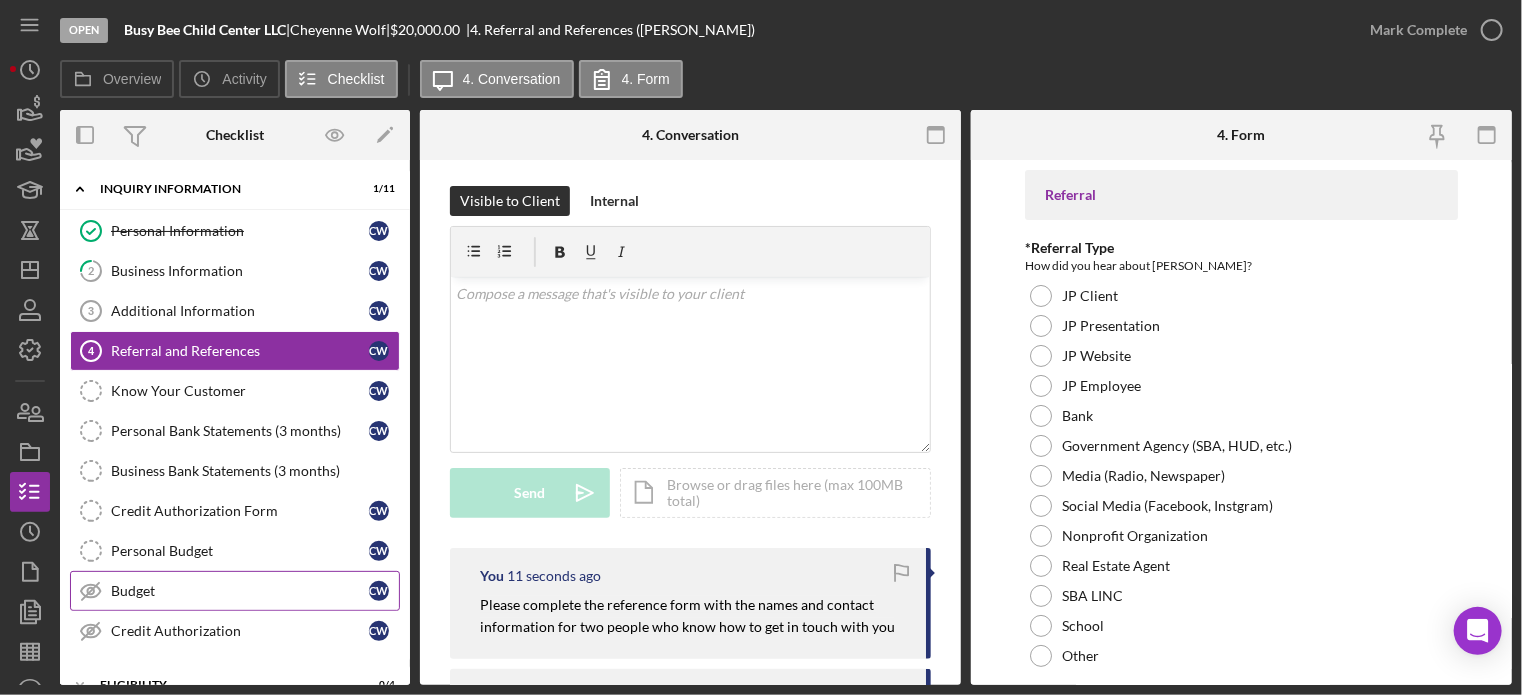 click on "Budget" at bounding box center (240, 591) 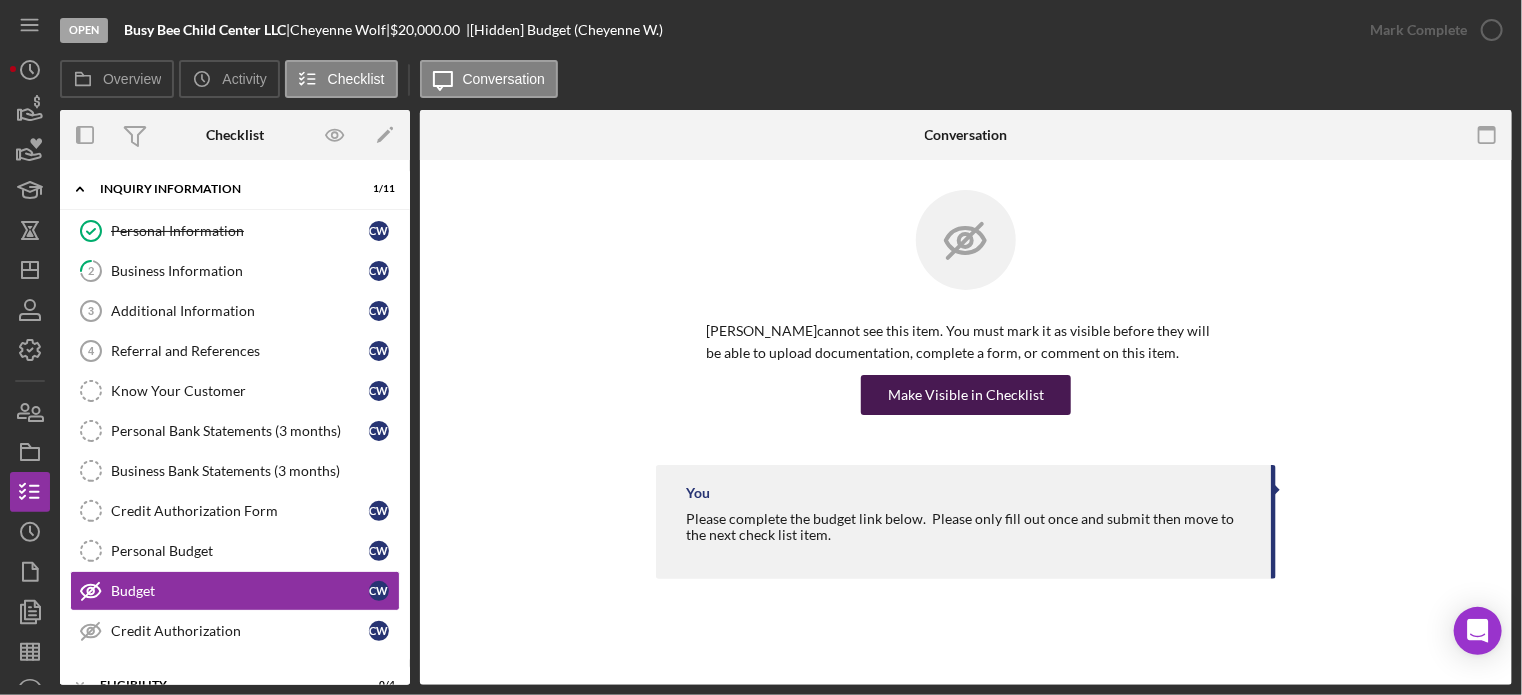 click on "Make Visible in Checklist" at bounding box center (966, 395) 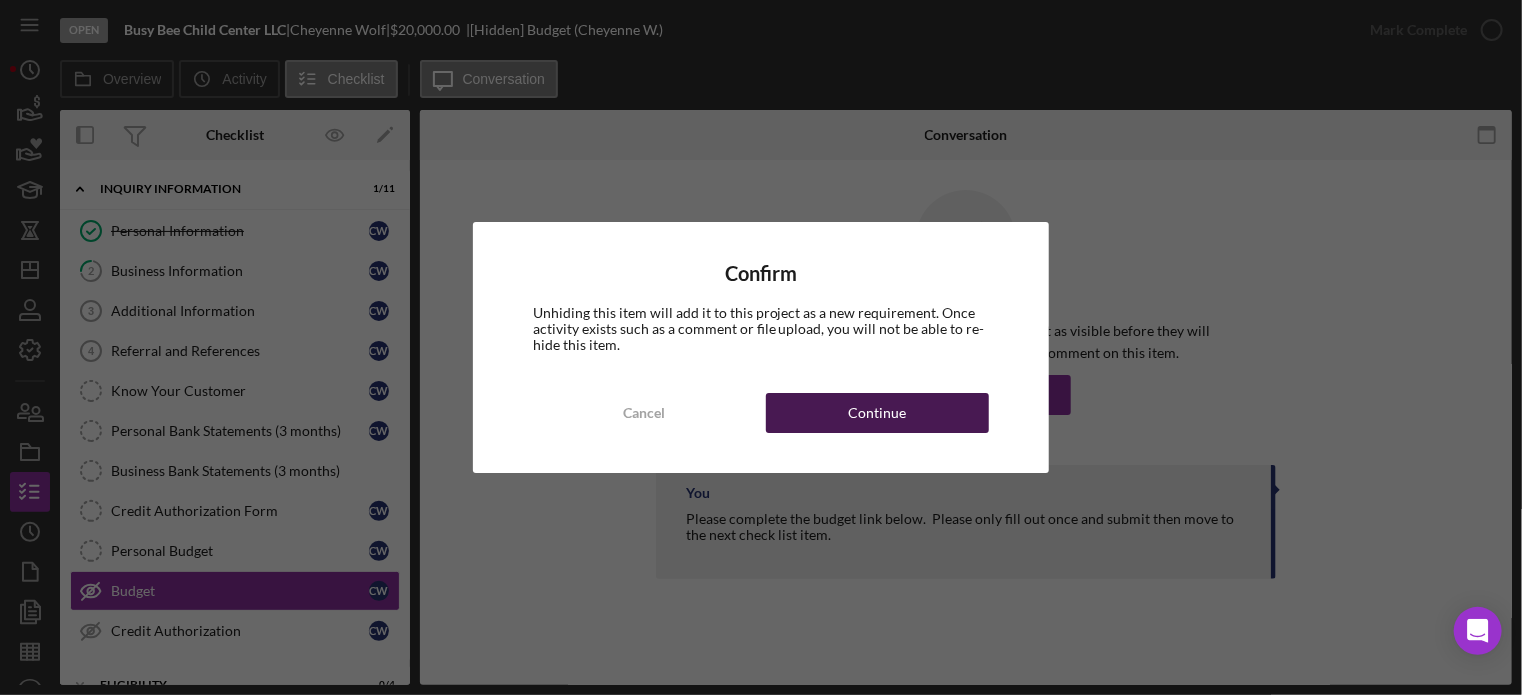 click on "Continue" at bounding box center (878, 413) 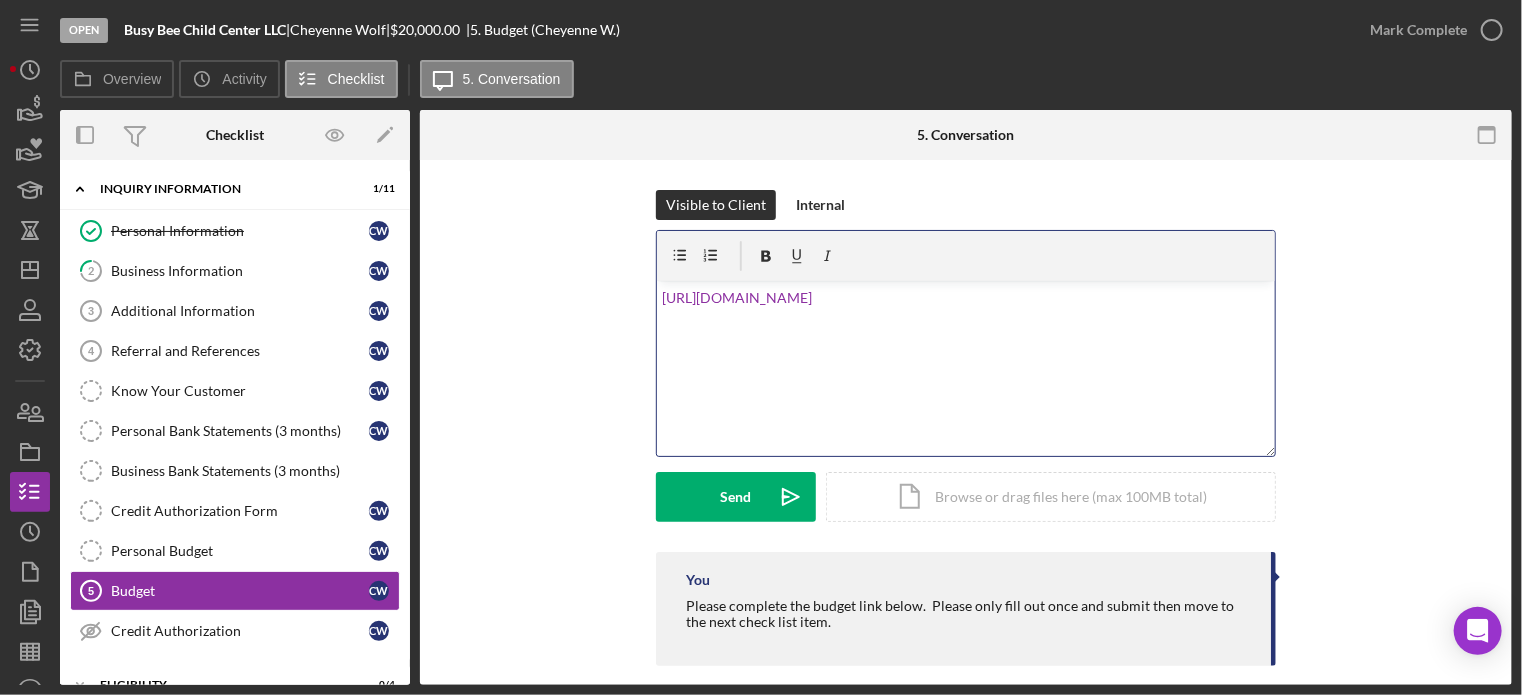 scroll, scrollTop: 20, scrollLeft: 0, axis: vertical 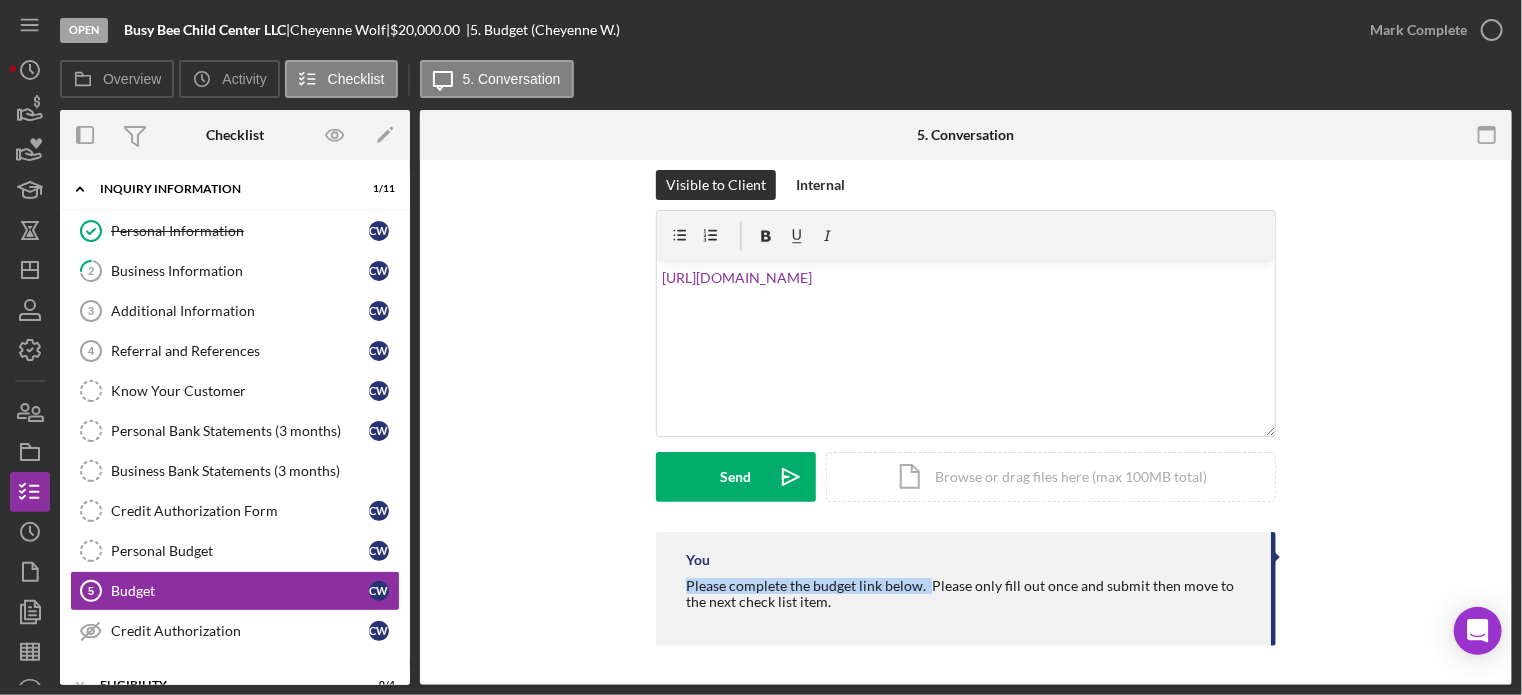 drag, startPoint x: 675, startPoint y: 580, endPoint x: 926, endPoint y: 586, distance: 251.0717 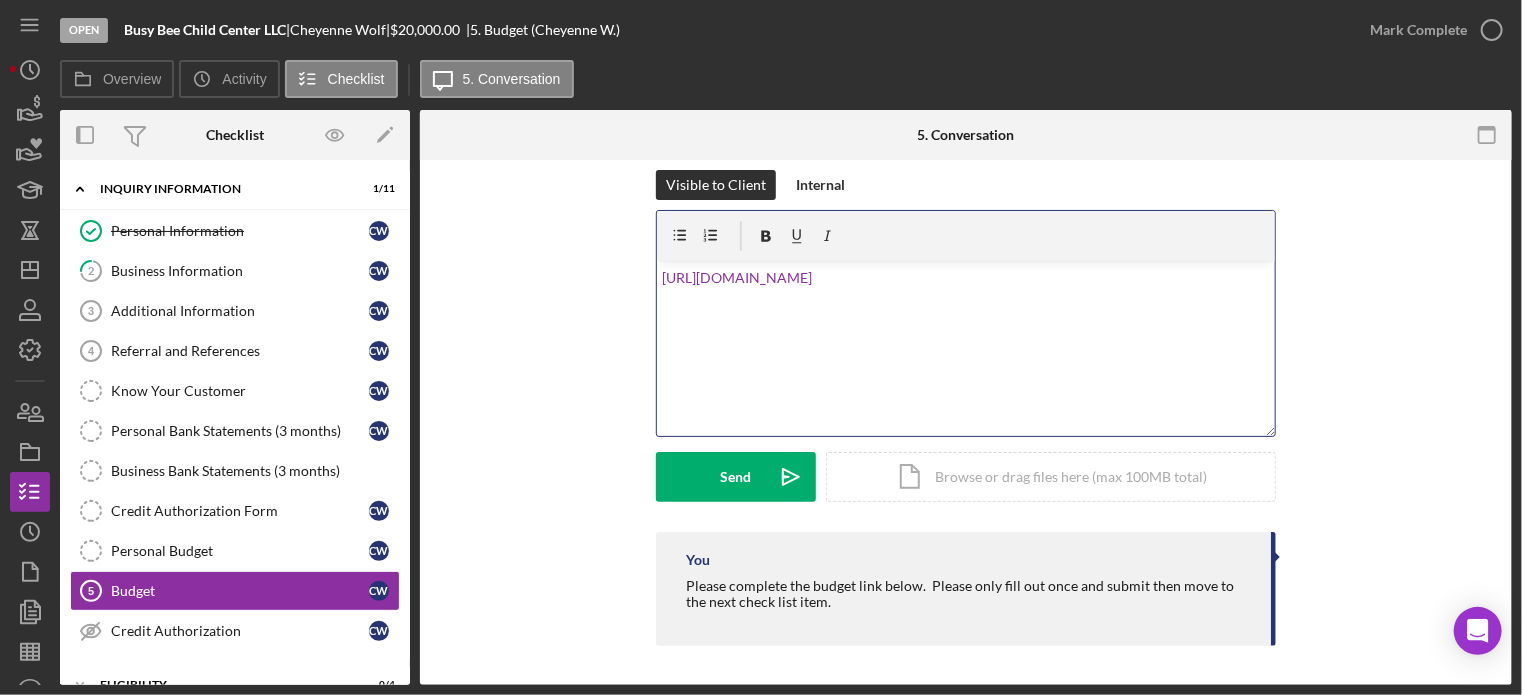click on "v Color teal Color pink Remove color Add row above Add row below Add column before Add column after Merge cells Split cells Remove column Remove row Remove table [URL][DOMAIN_NAME]" at bounding box center (966, 348) 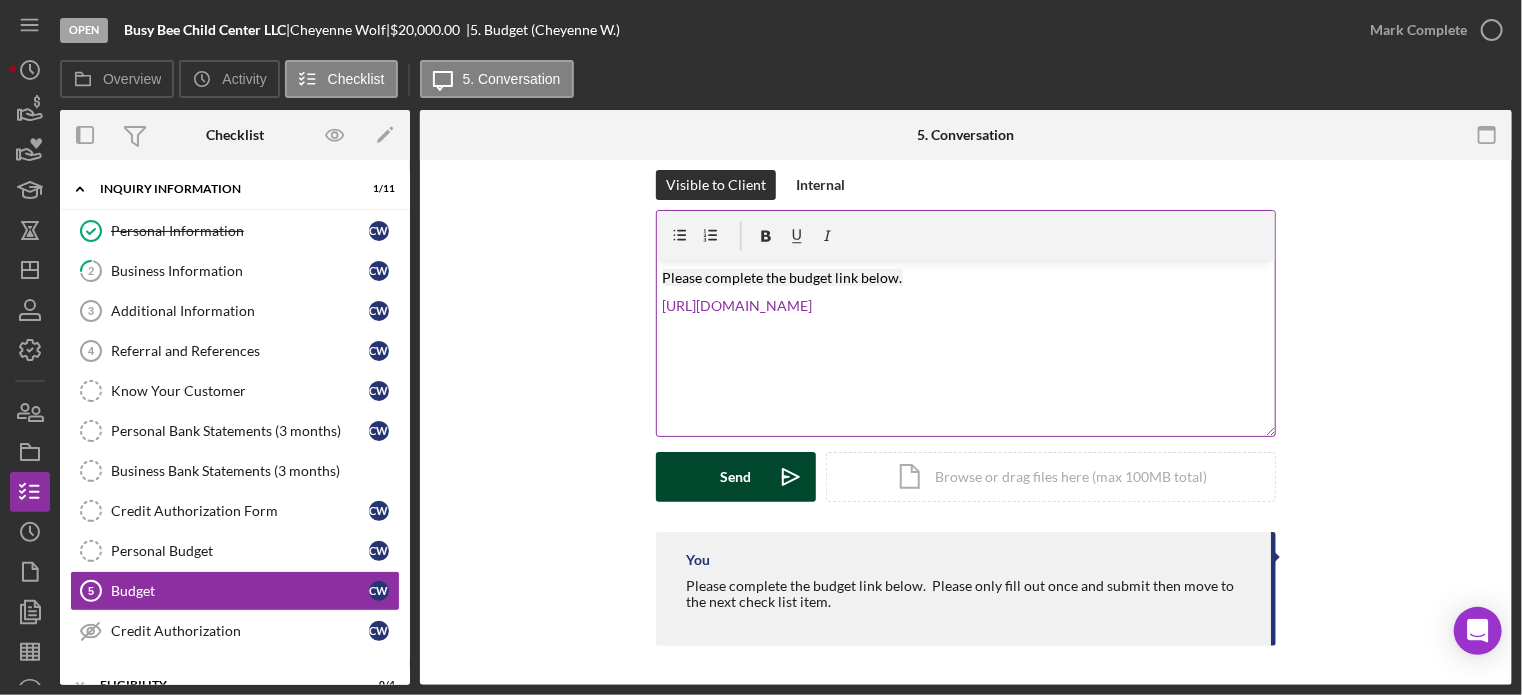 click on "Send Icon/icon-invite-send" at bounding box center [736, 477] 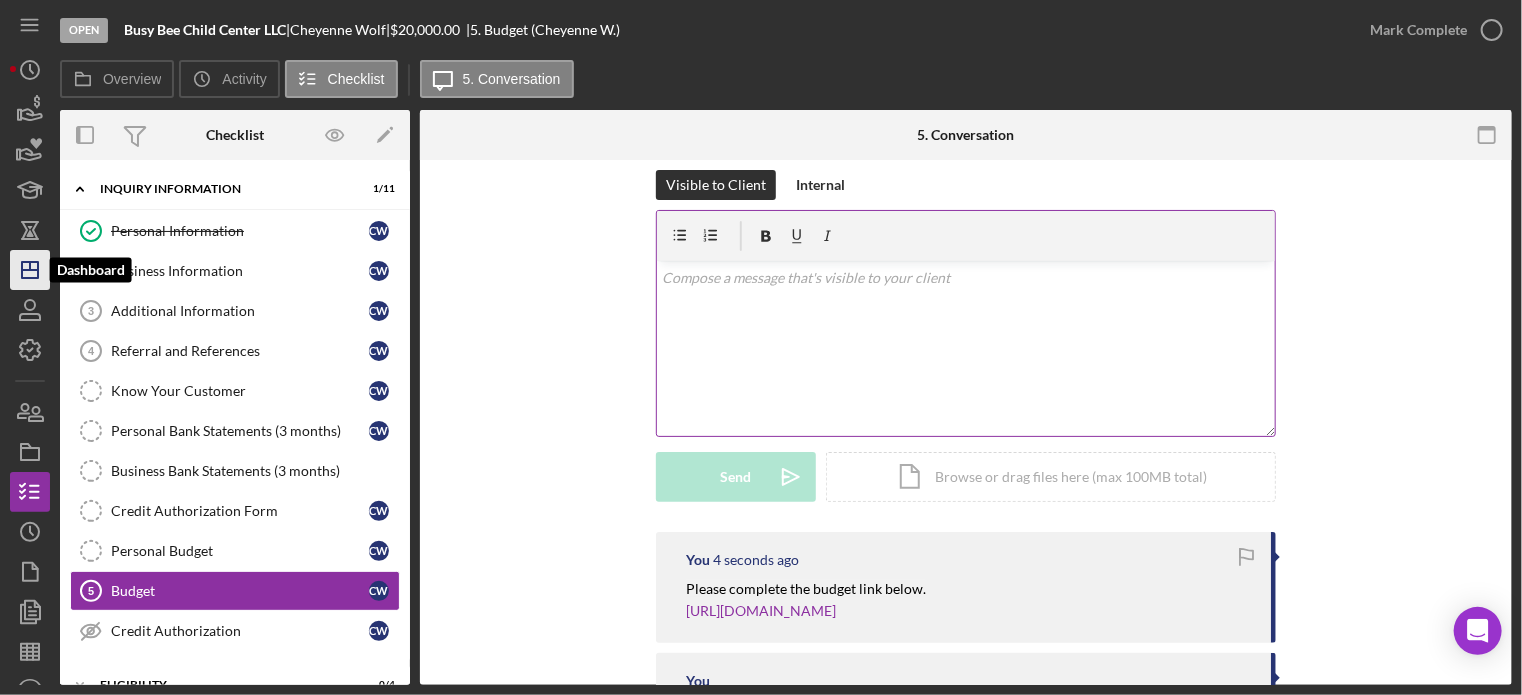 click on "Icon/Dashboard" 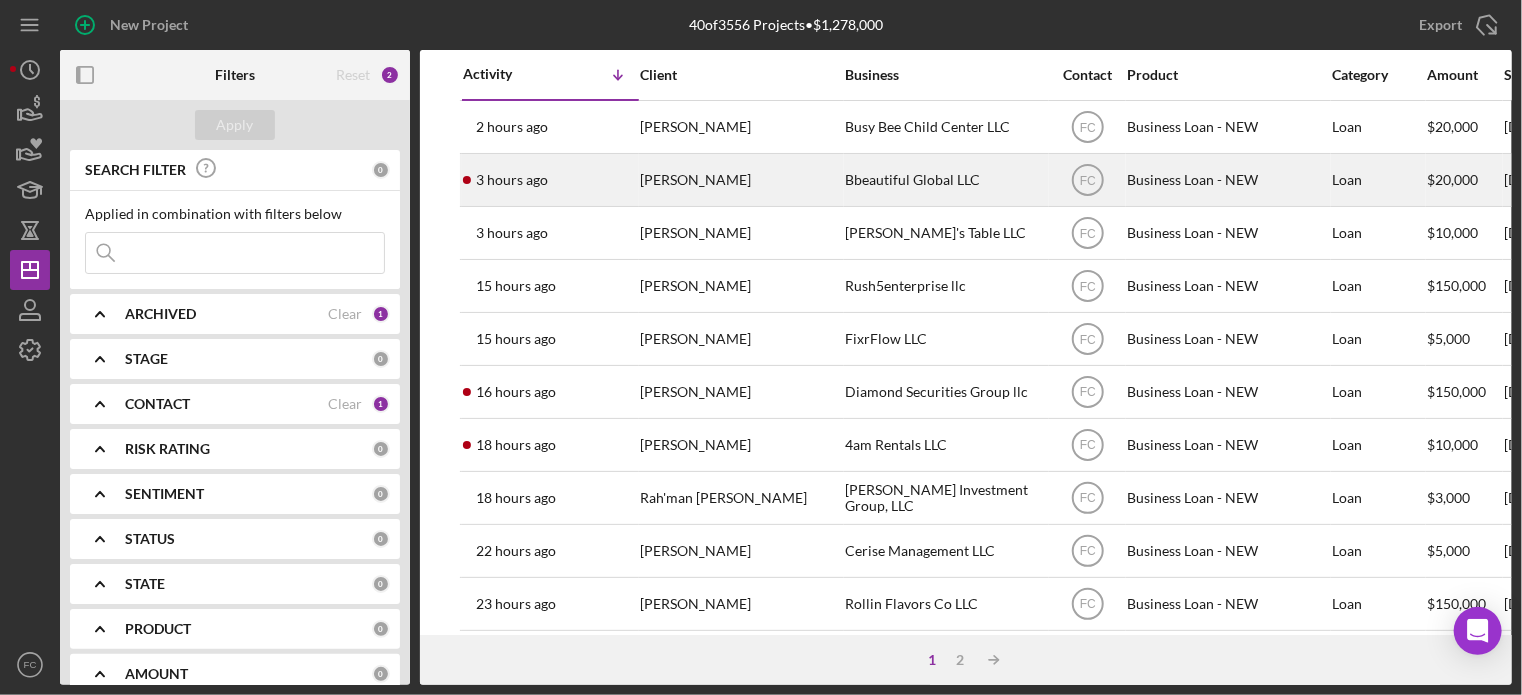 click on "3 hours ago [PERSON_NAME]" at bounding box center (550, 180) 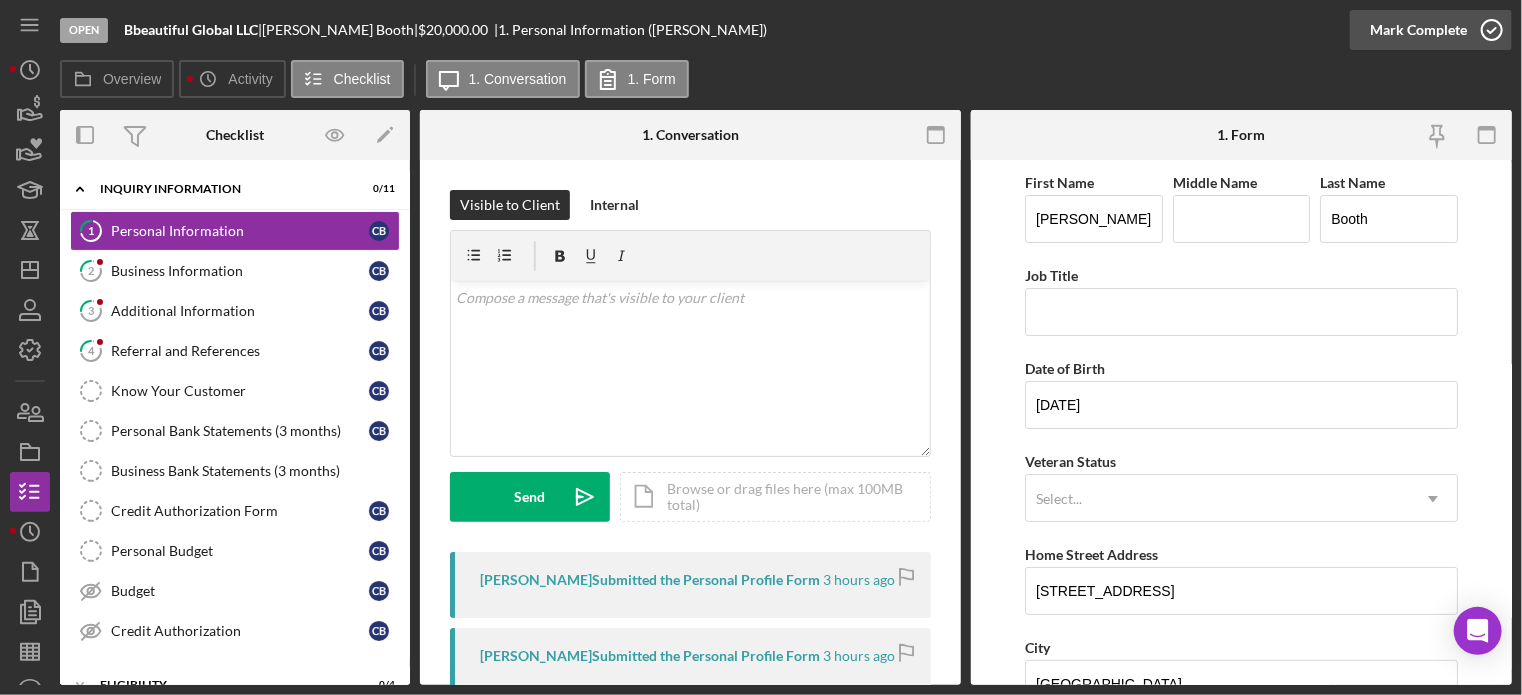 click 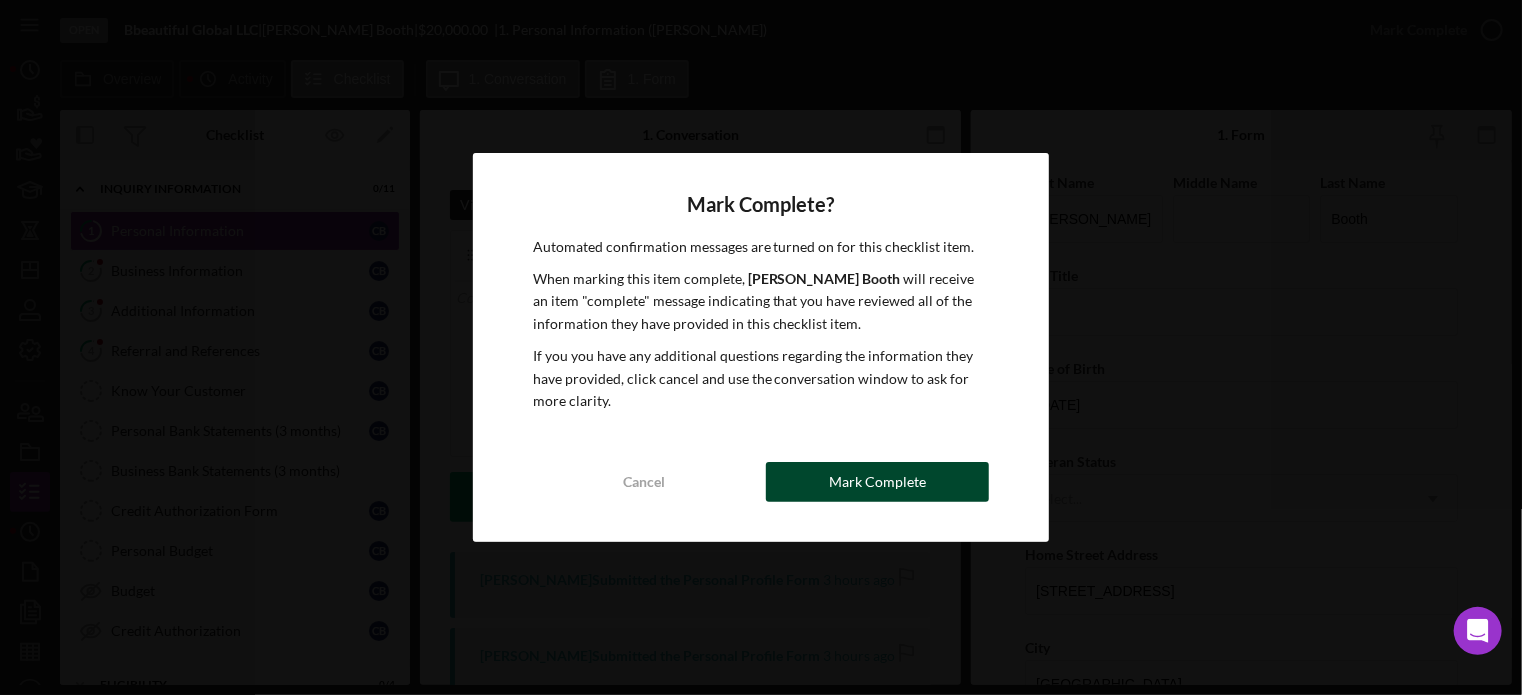 click on "Mark Complete" at bounding box center (877, 482) 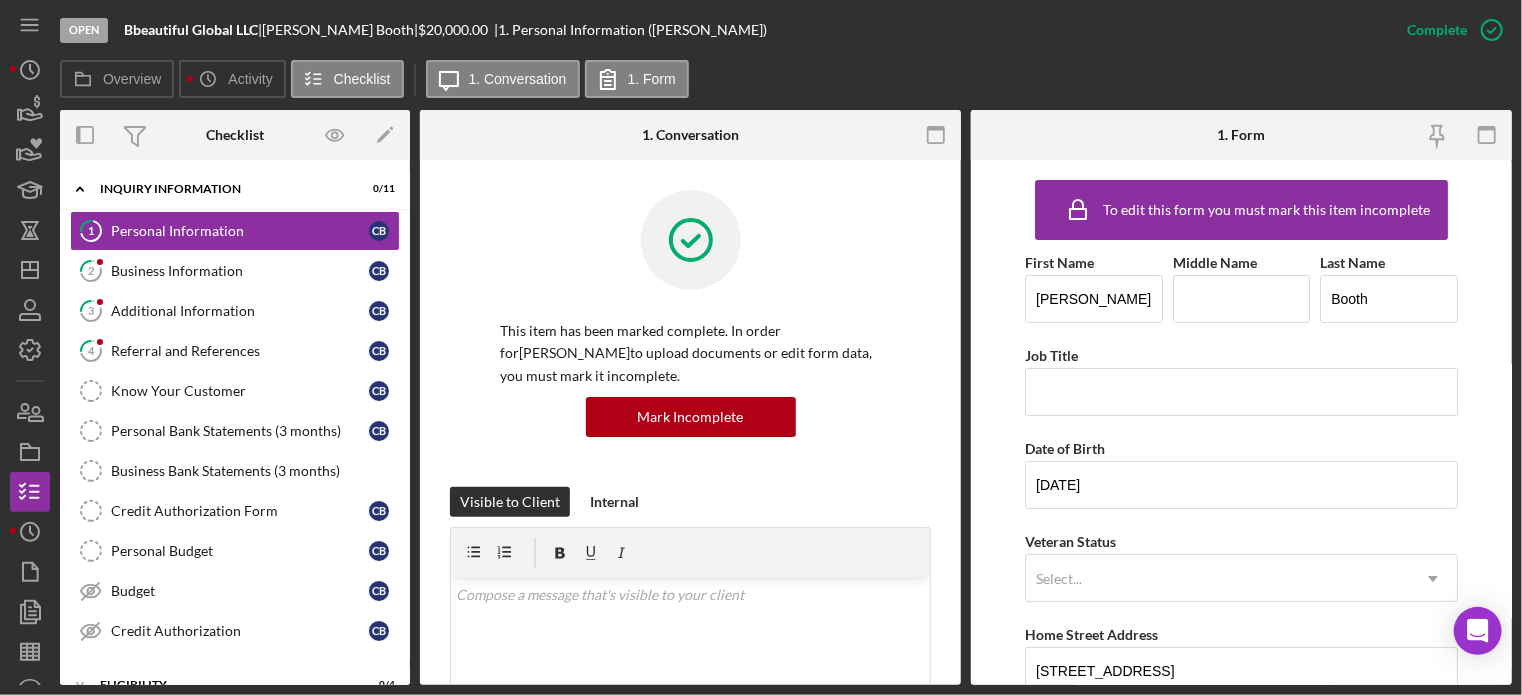 scroll, scrollTop: 200, scrollLeft: 0, axis: vertical 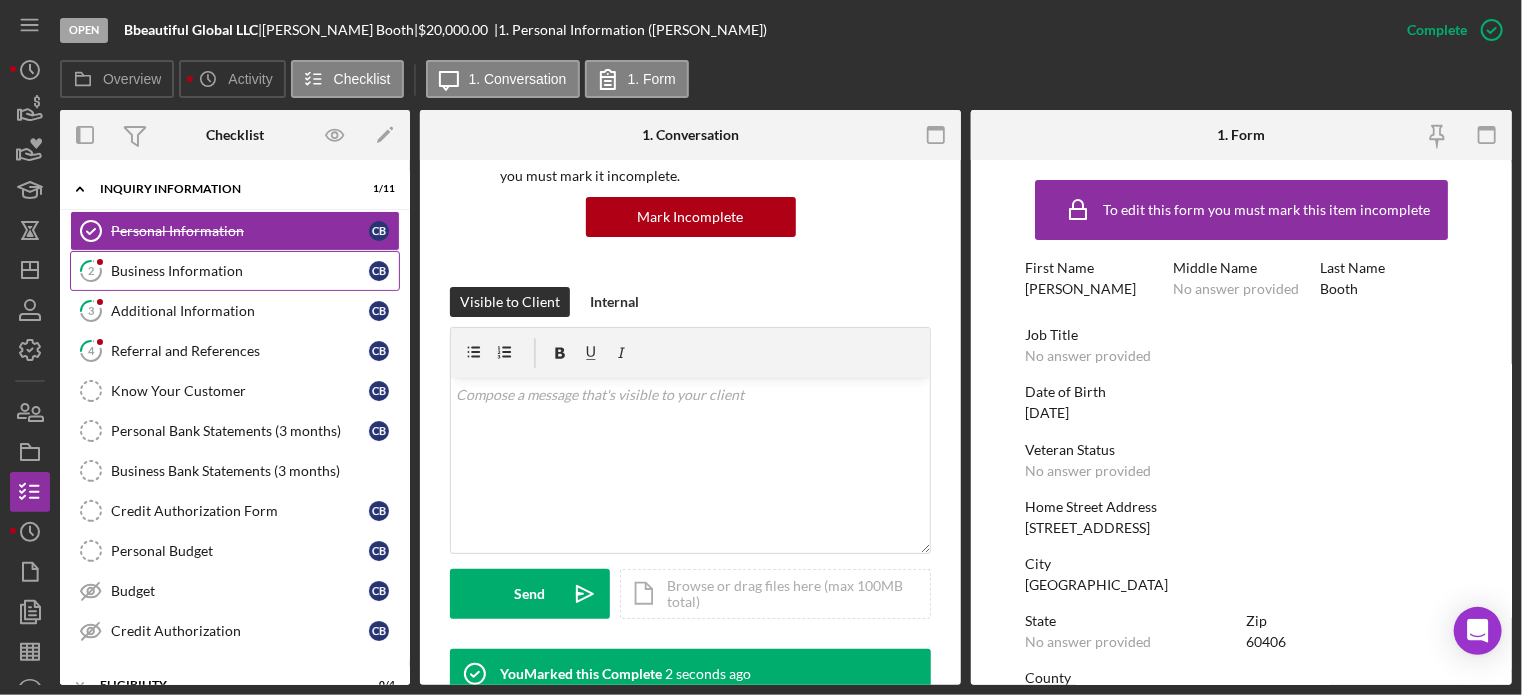 click on "Business Information" at bounding box center (240, 271) 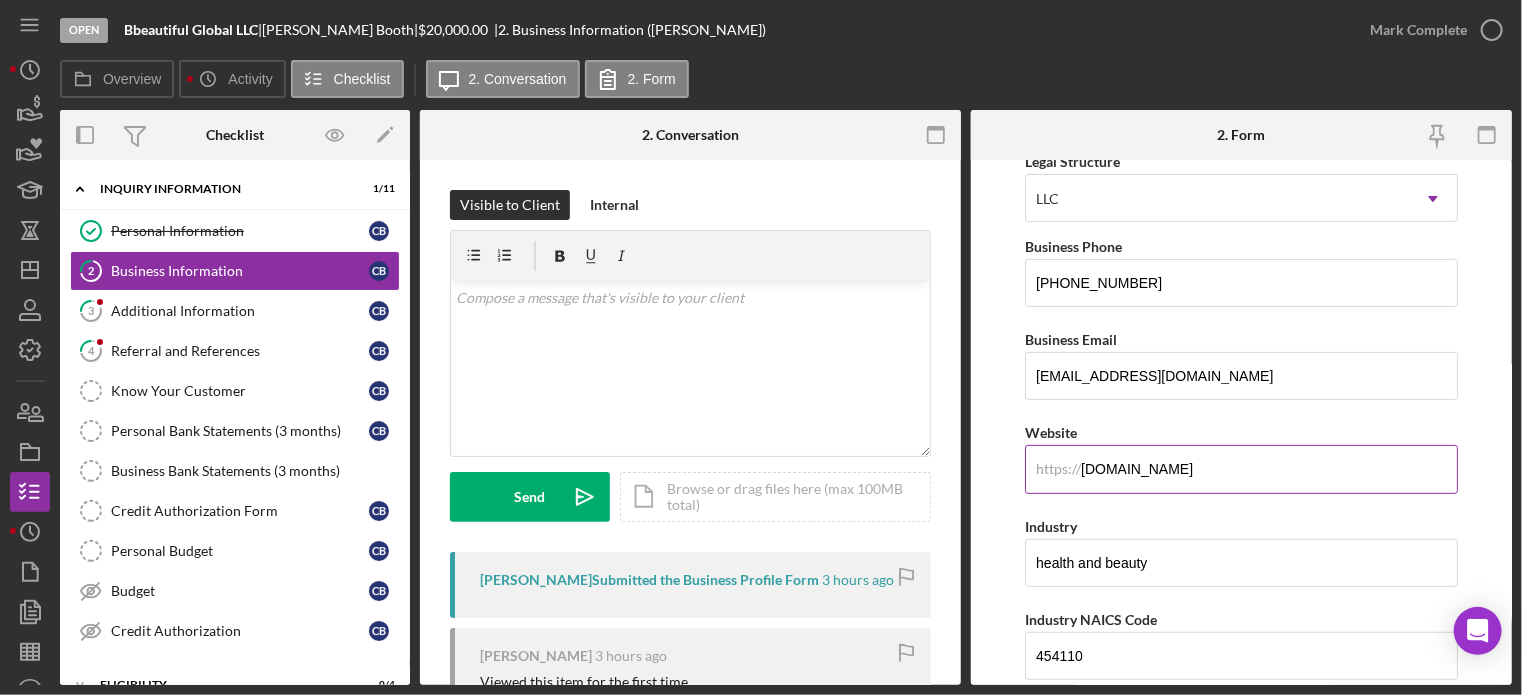 scroll, scrollTop: 400, scrollLeft: 0, axis: vertical 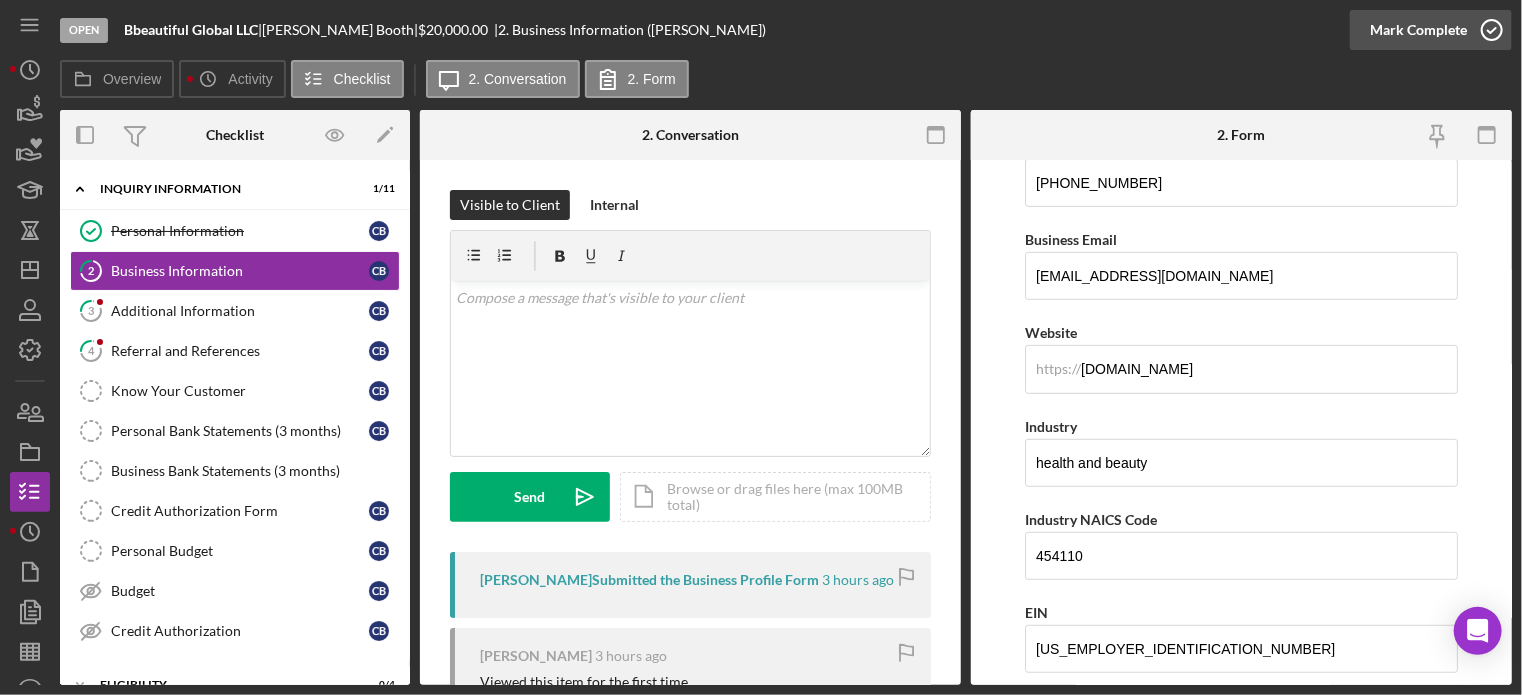 click 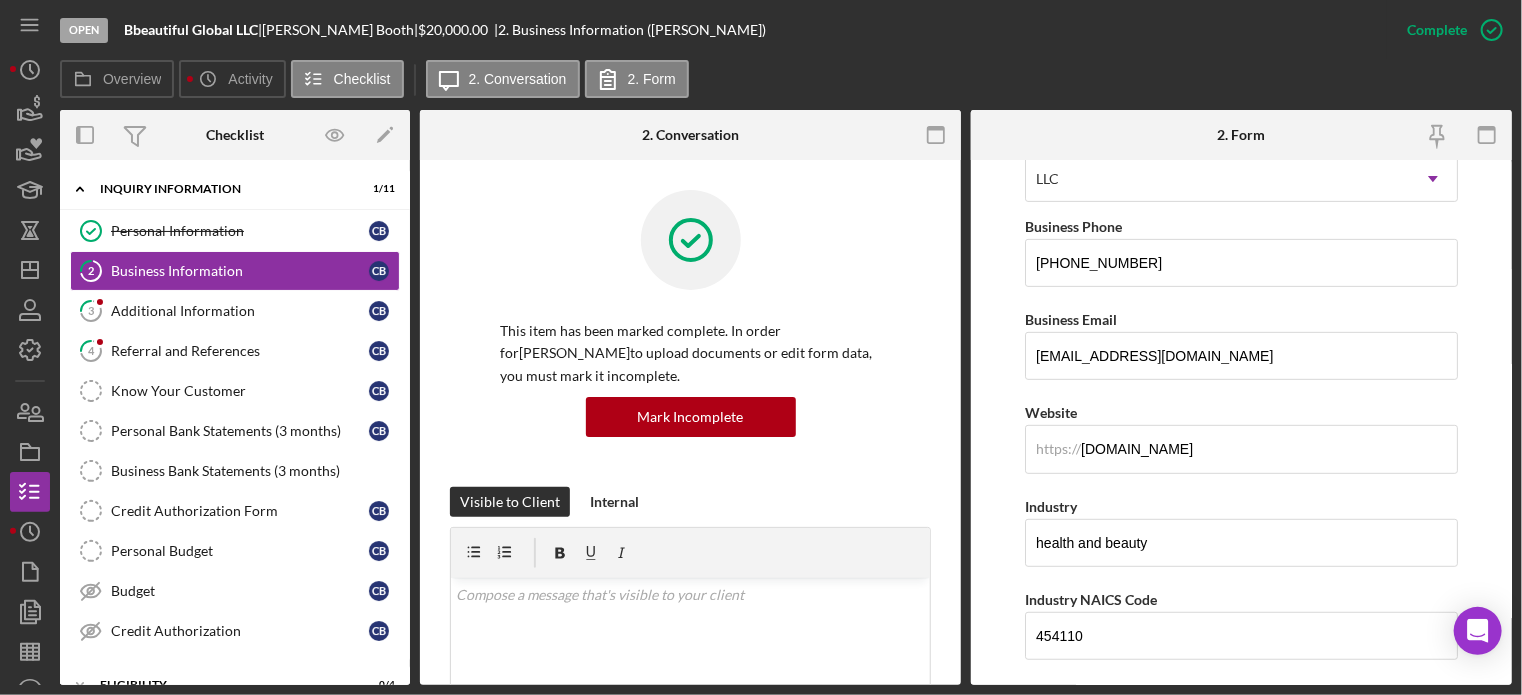 scroll, scrollTop: 480, scrollLeft: 0, axis: vertical 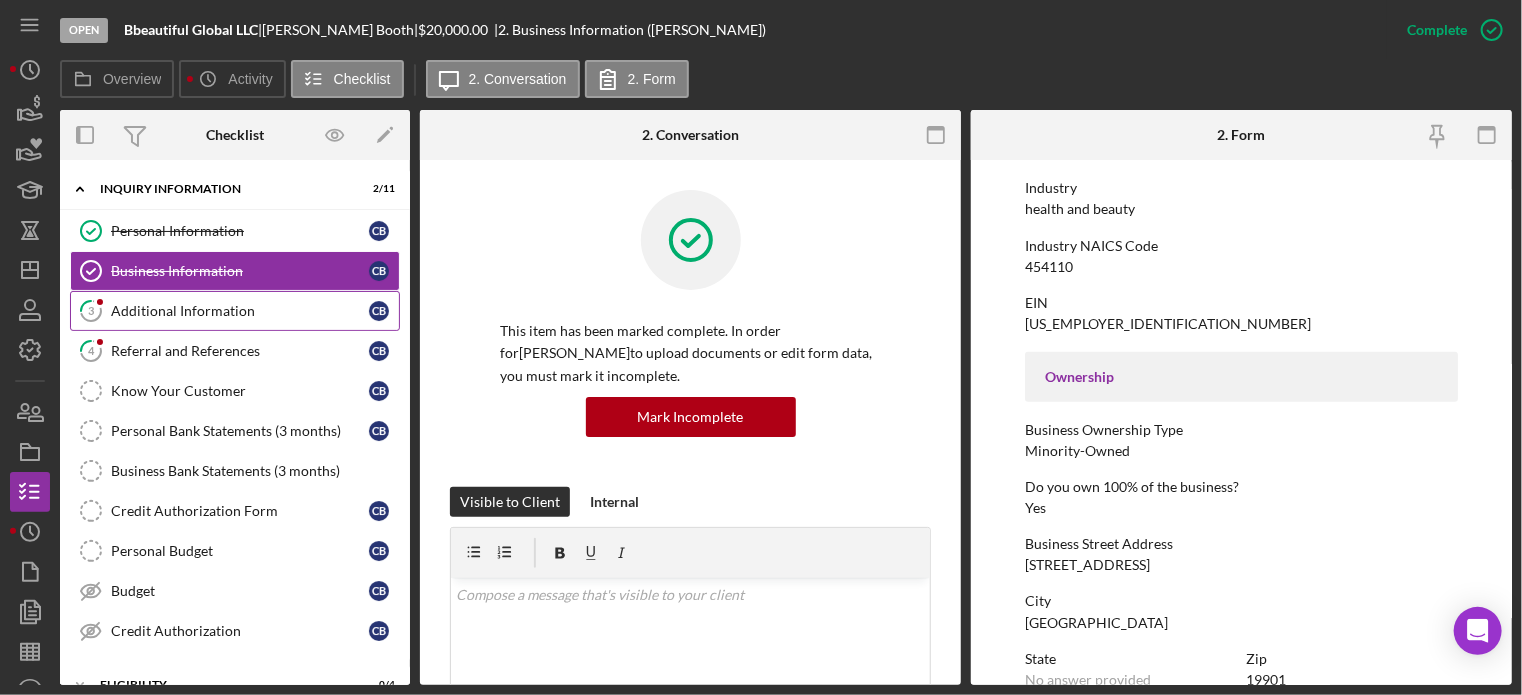click on "Additional Information" at bounding box center (240, 311) 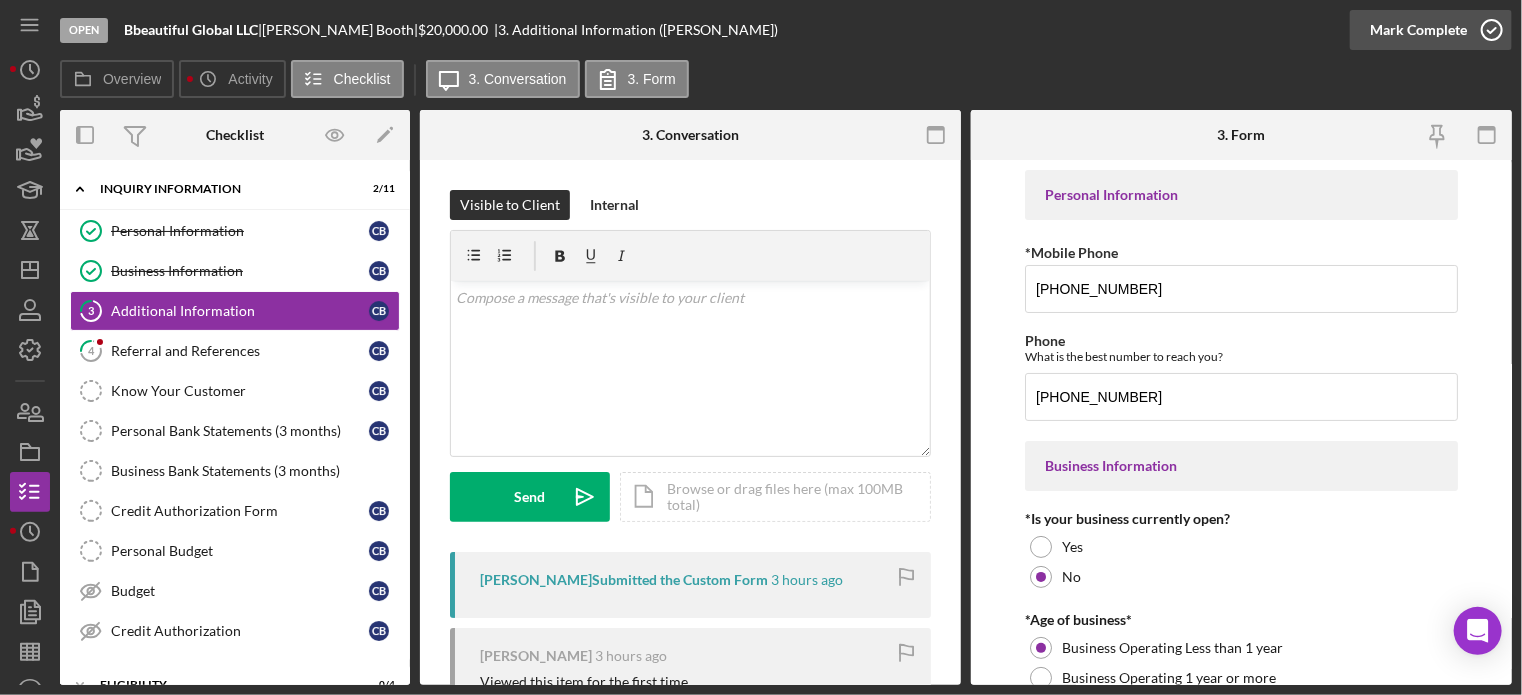 click 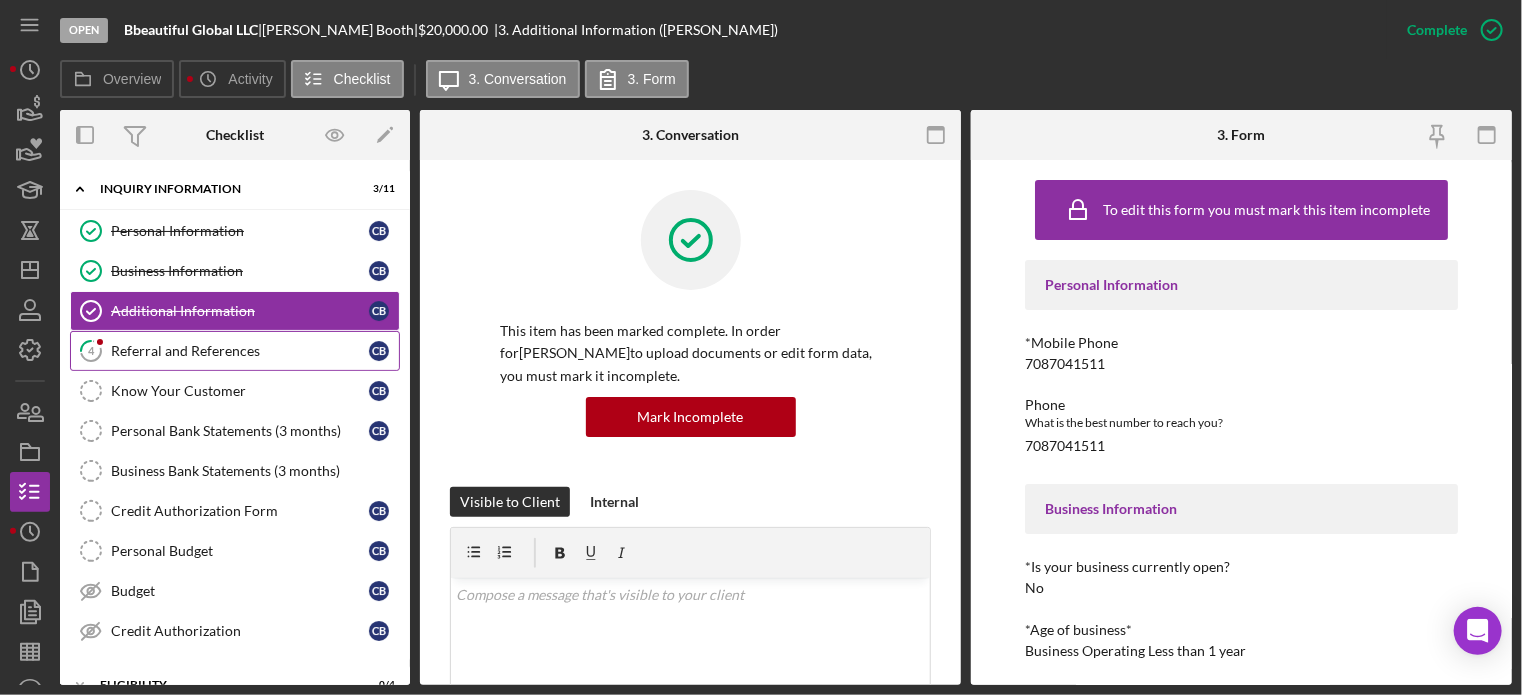 click on "Referral and References" at bounding box center [240, 351] 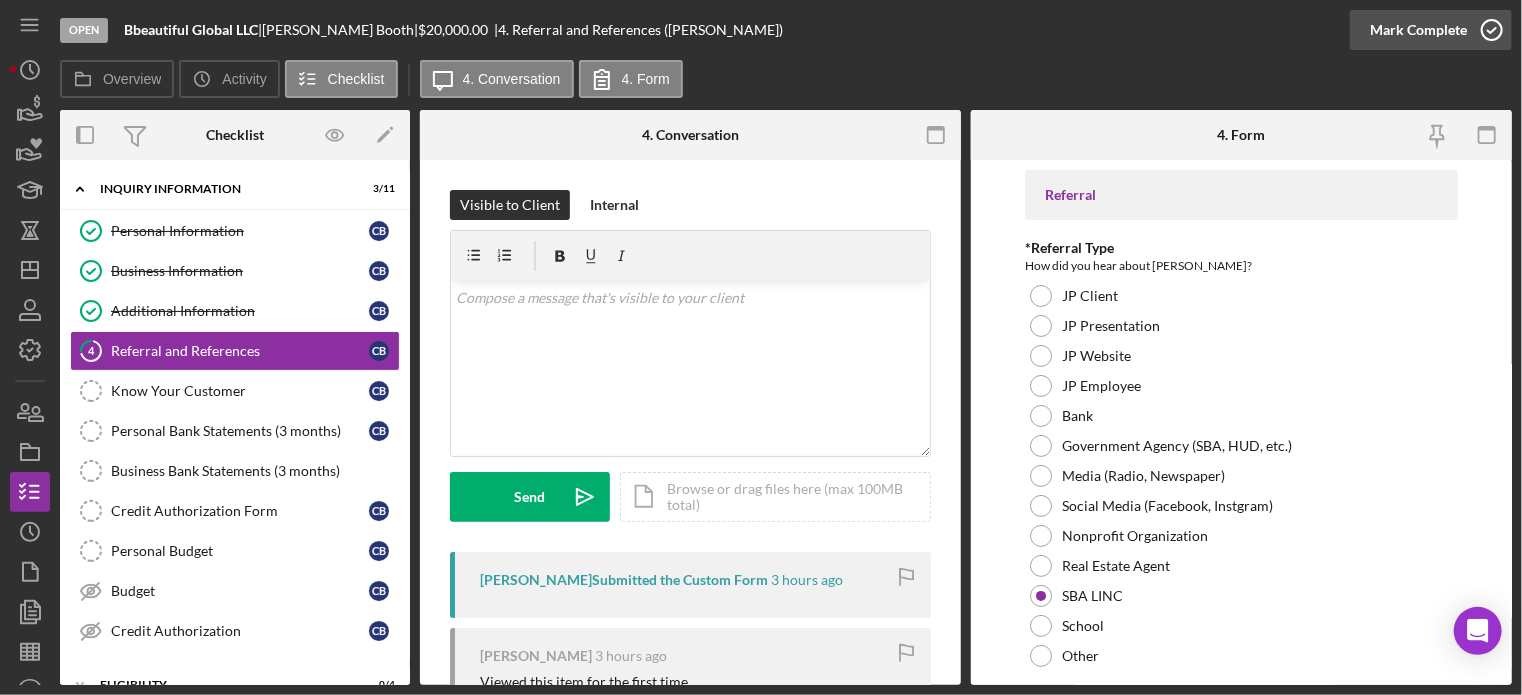 click 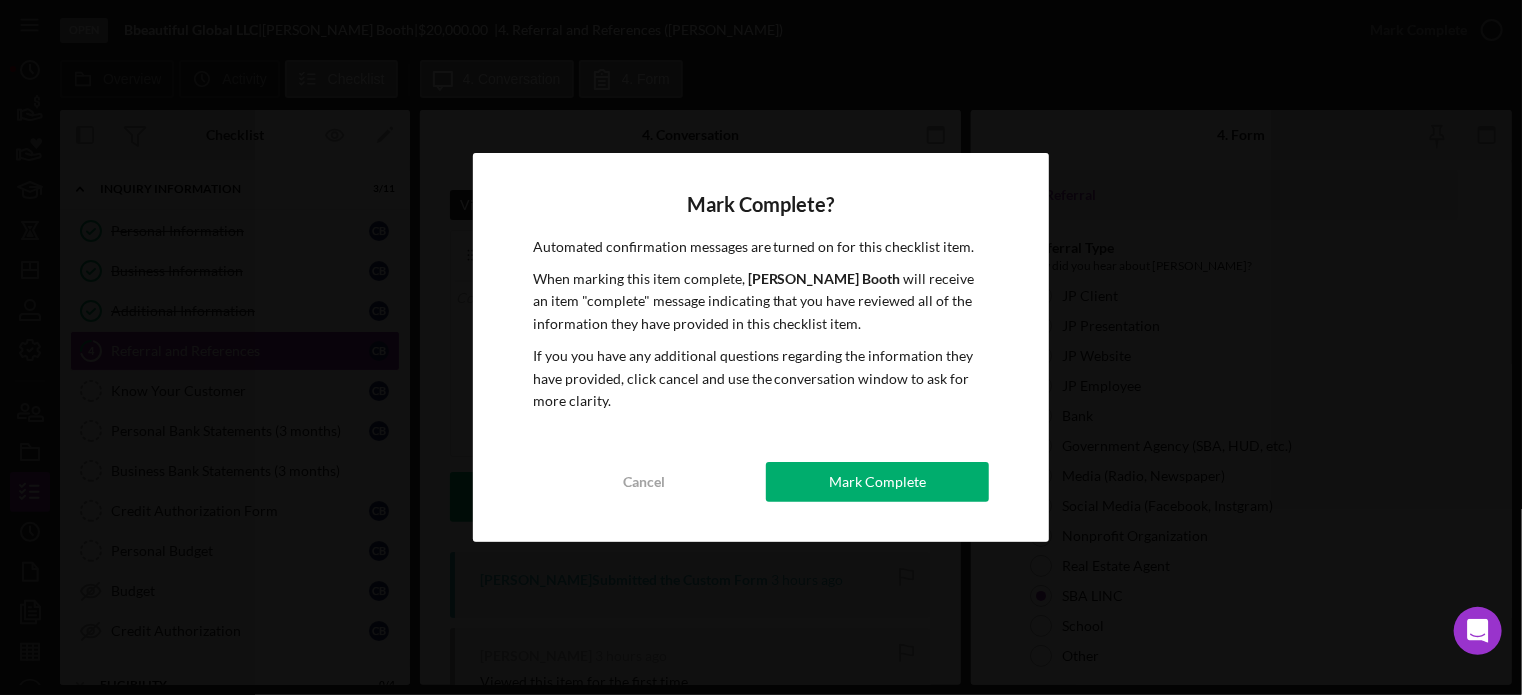 click on "Mark Complete" at bounding box center [877, 482] 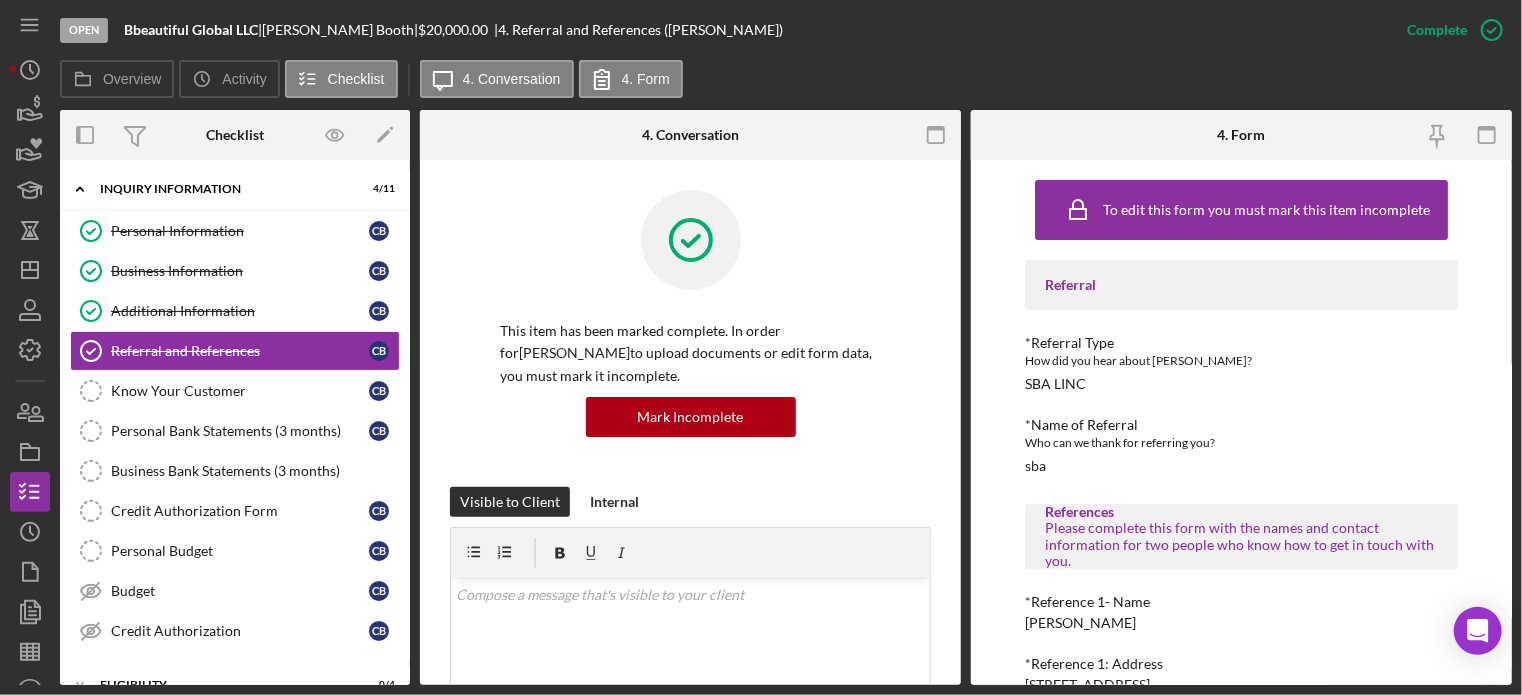 drag, startPoint x: 272, startPoint y: 25, endPoint x: 384, endPoint y: 29, distance: 112.0714 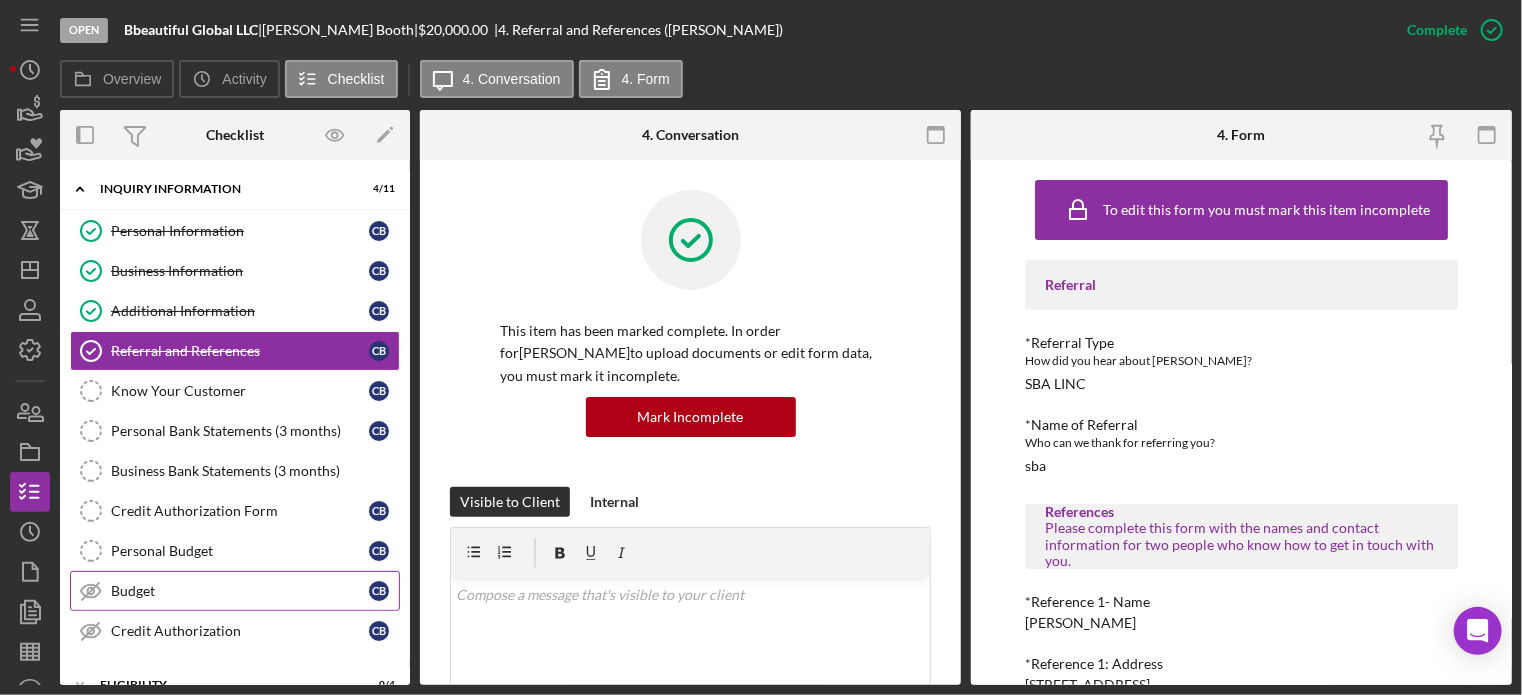 click on "Budget" at bounding box center [240, 591] 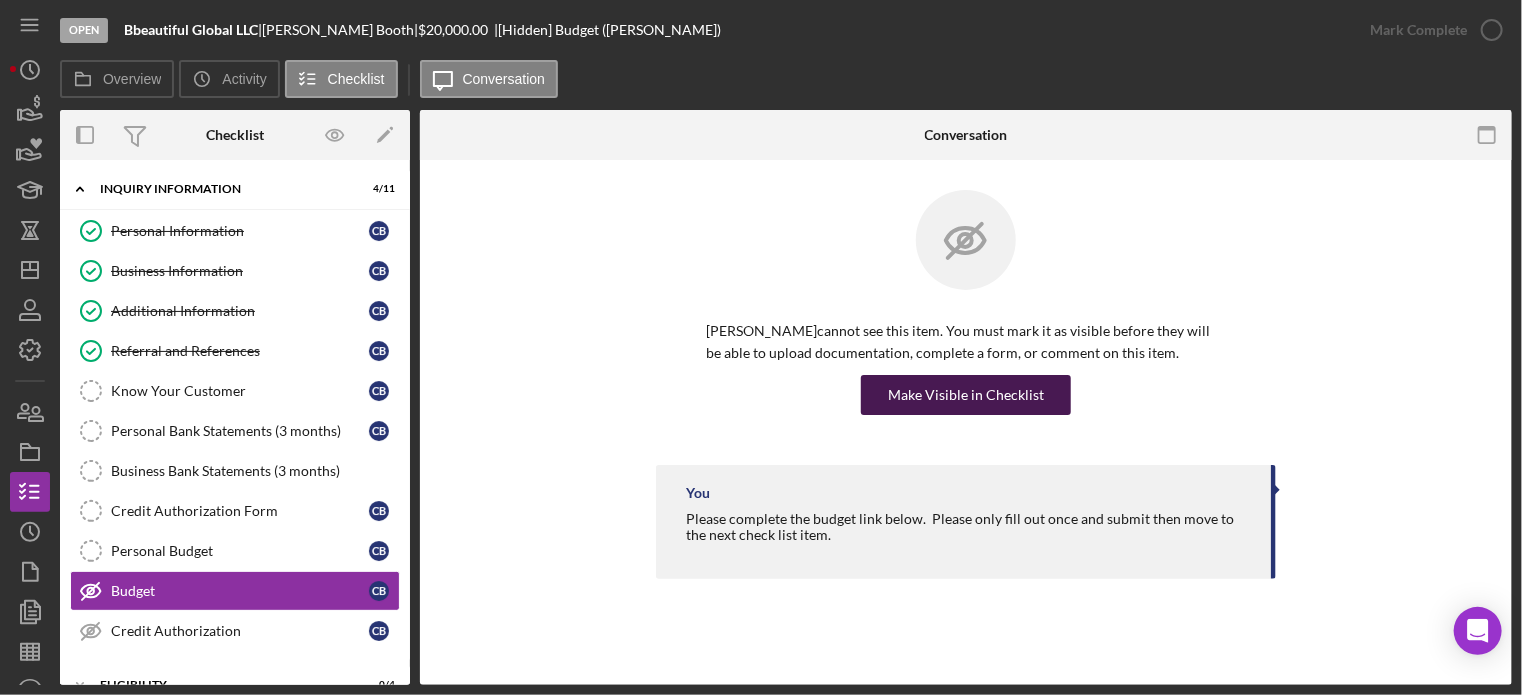 click on "Make Visible in Checklist" at bounding box center (966, 395) 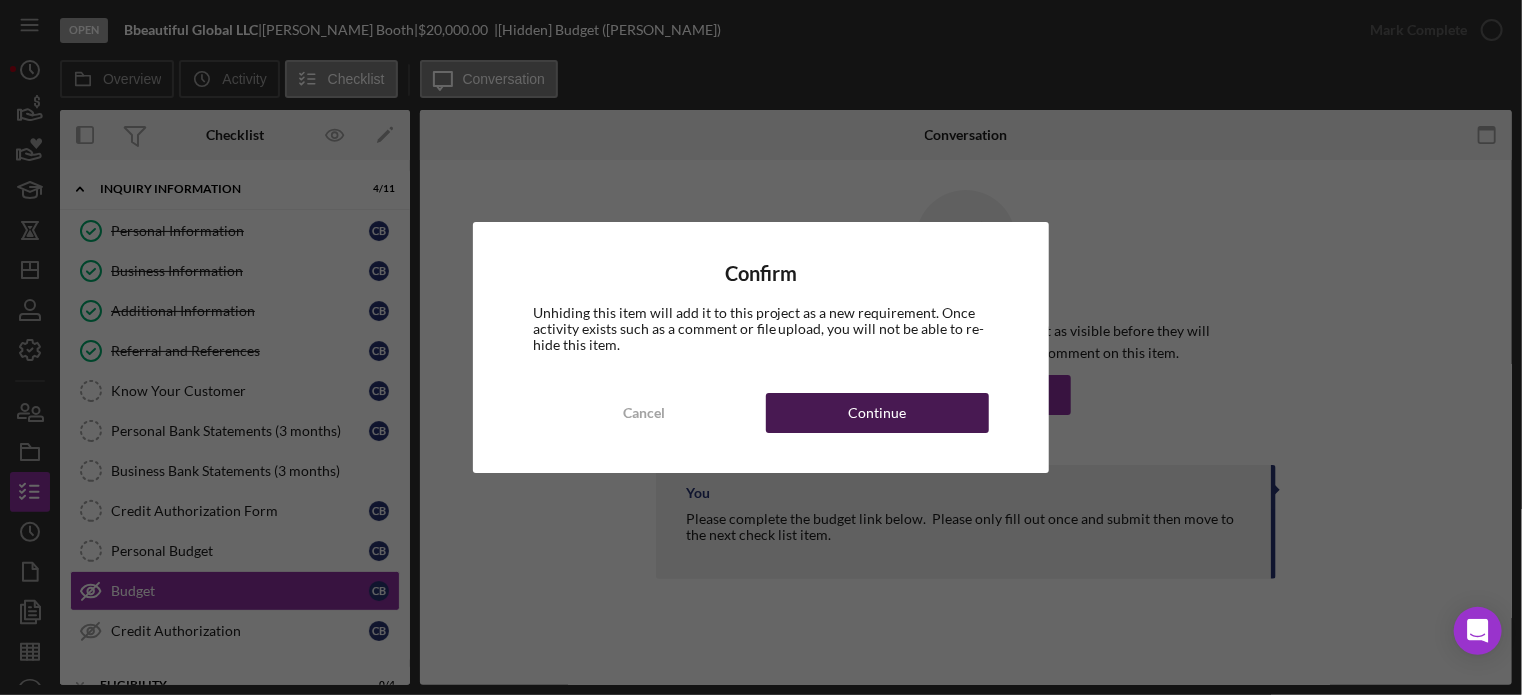 click on "Continue" at bounding box center (877, 413) 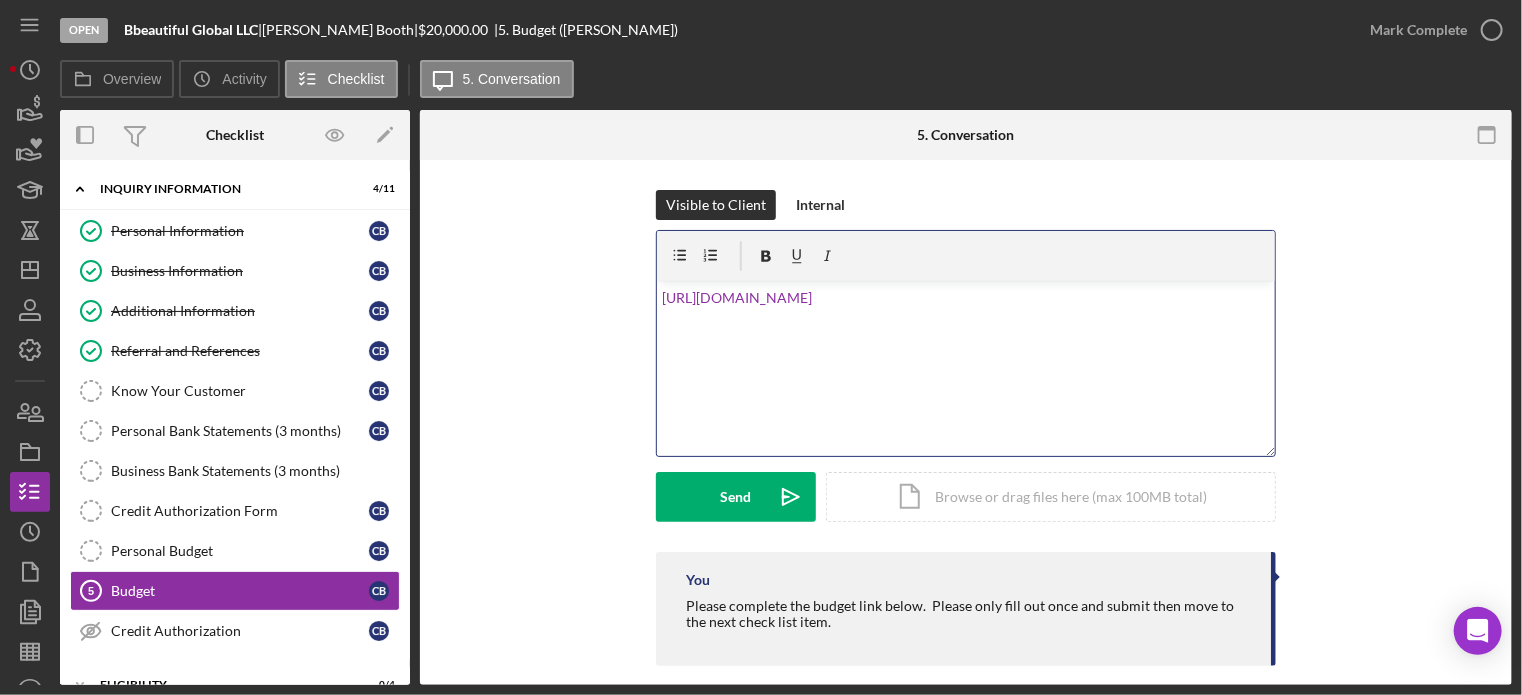 scroll, scrollTop: 20, scrollLeft: 0, axis: vertical 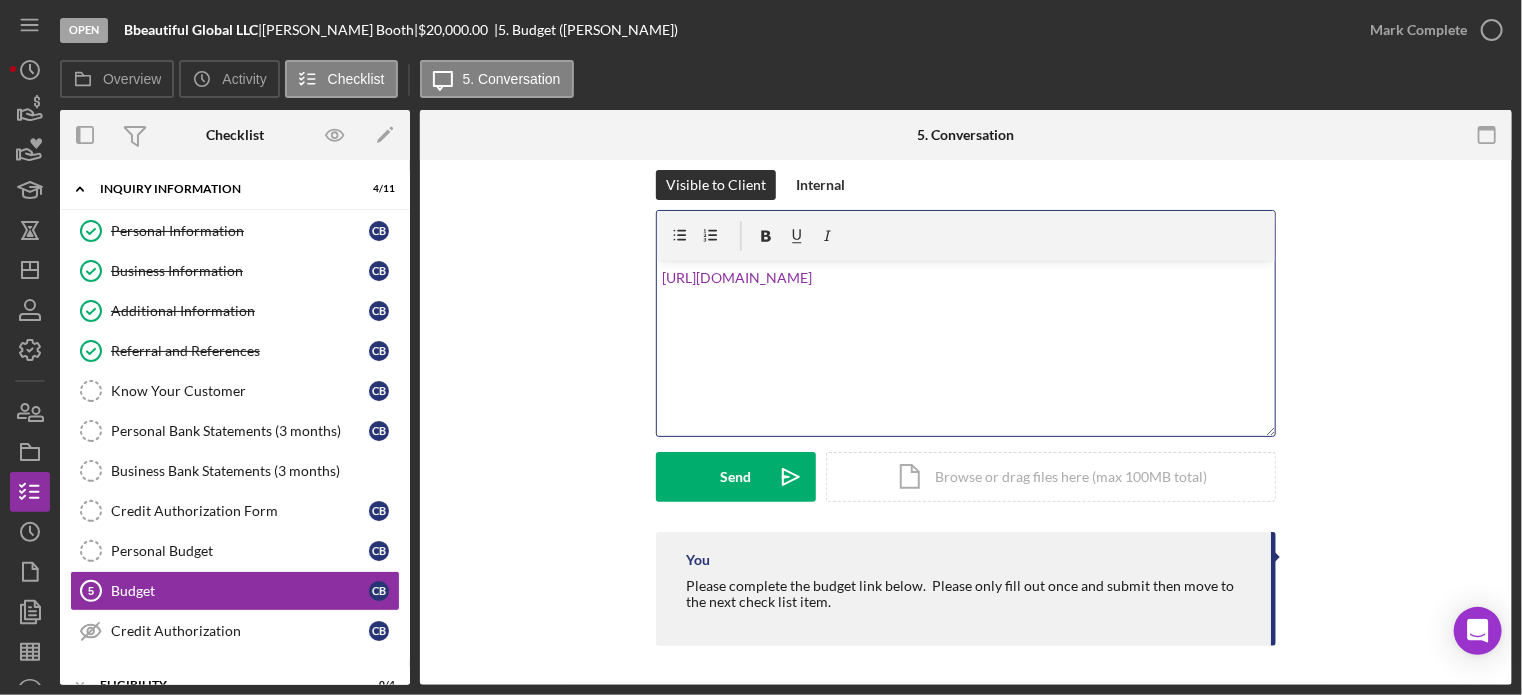 click on "v Color teal Color pink Remove color Add row above Add row below Add column before Add column after Merge cells Split cells Remove column Remove row Remove table [URL][DOMAIN_NAME]" at bounding box center [966, 348] 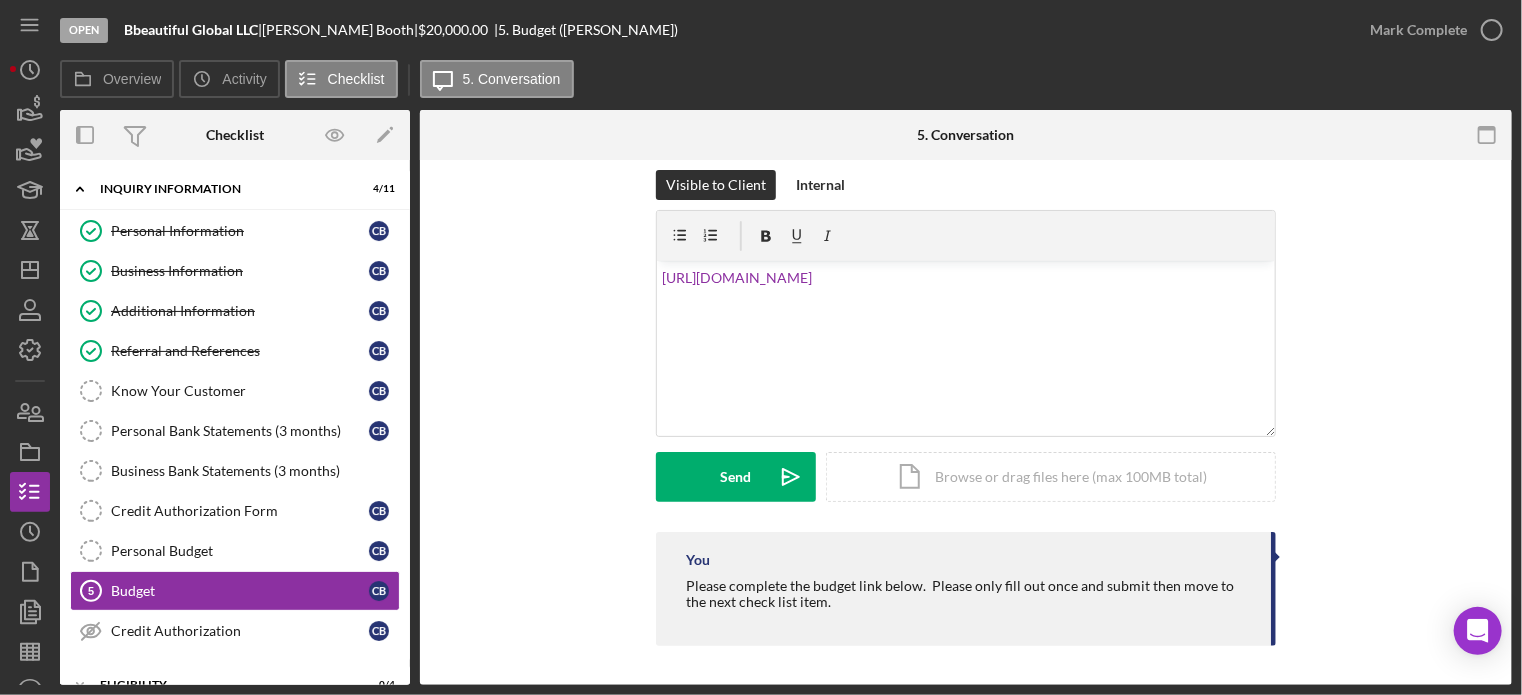 drag, startPoint x: 560, startPoint y: 518, endPoint x: 588, endPoint y: 742, distance: 225.74321 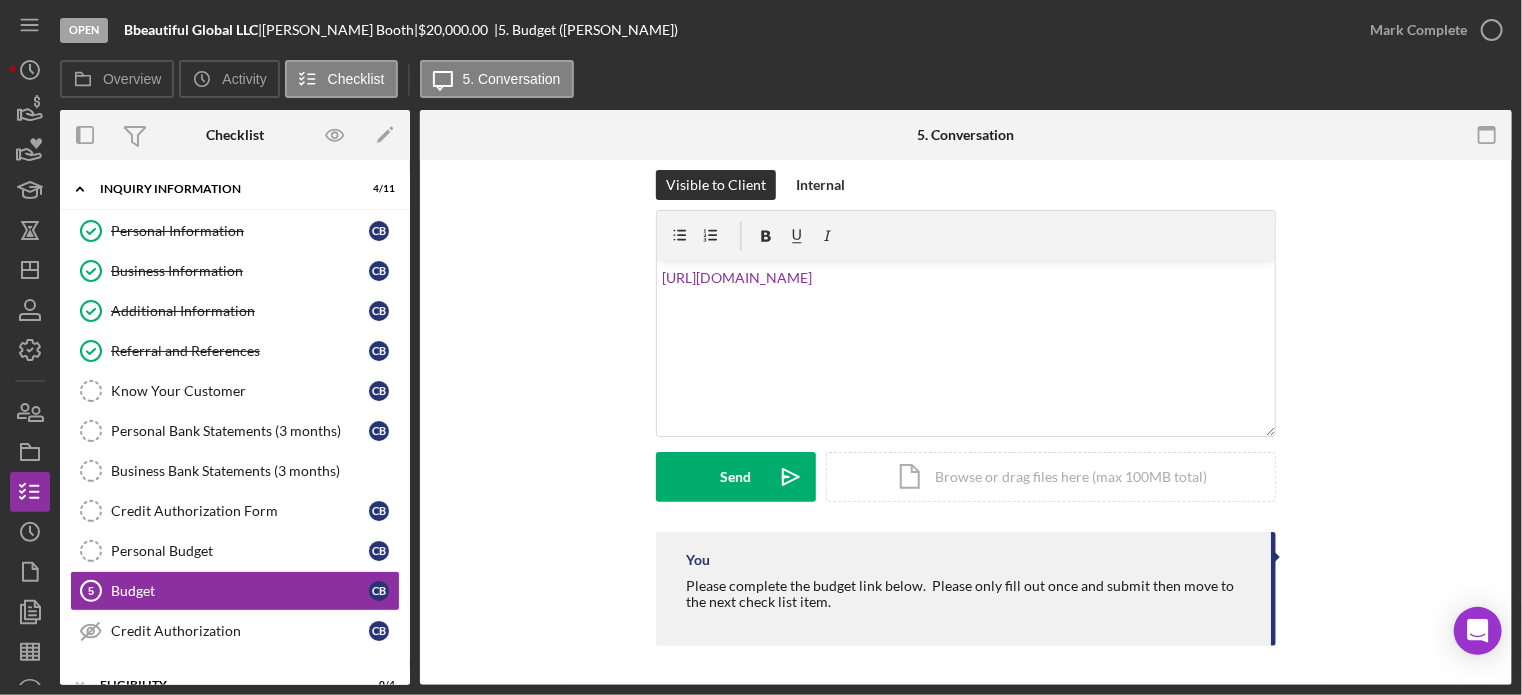 click on "Visible to Client Internal v Color teal Color pink Remove color Add row above Add row below Add column before Add column after Merge cells Split cells Remove column Remove row Remove table [URL][DOMAIN_NAME] <p style=""><a href="[URL][DOMAIN_NAME]" rel="noopener noreferrer nofollow" data-link-auto="">[URL][DOMAIN_NAME]</a></p> Send Icon/icon-invite-send Icon/Document Browse or drag files here (max 100MB total) Tap to choose files or take a photo Cancel Send Icon/icon-invite-send Icon/Message Comment You   Please complete the budget link below.  Please only fill out once and submit then move to the next check list item." at bounding box center (966, 413) 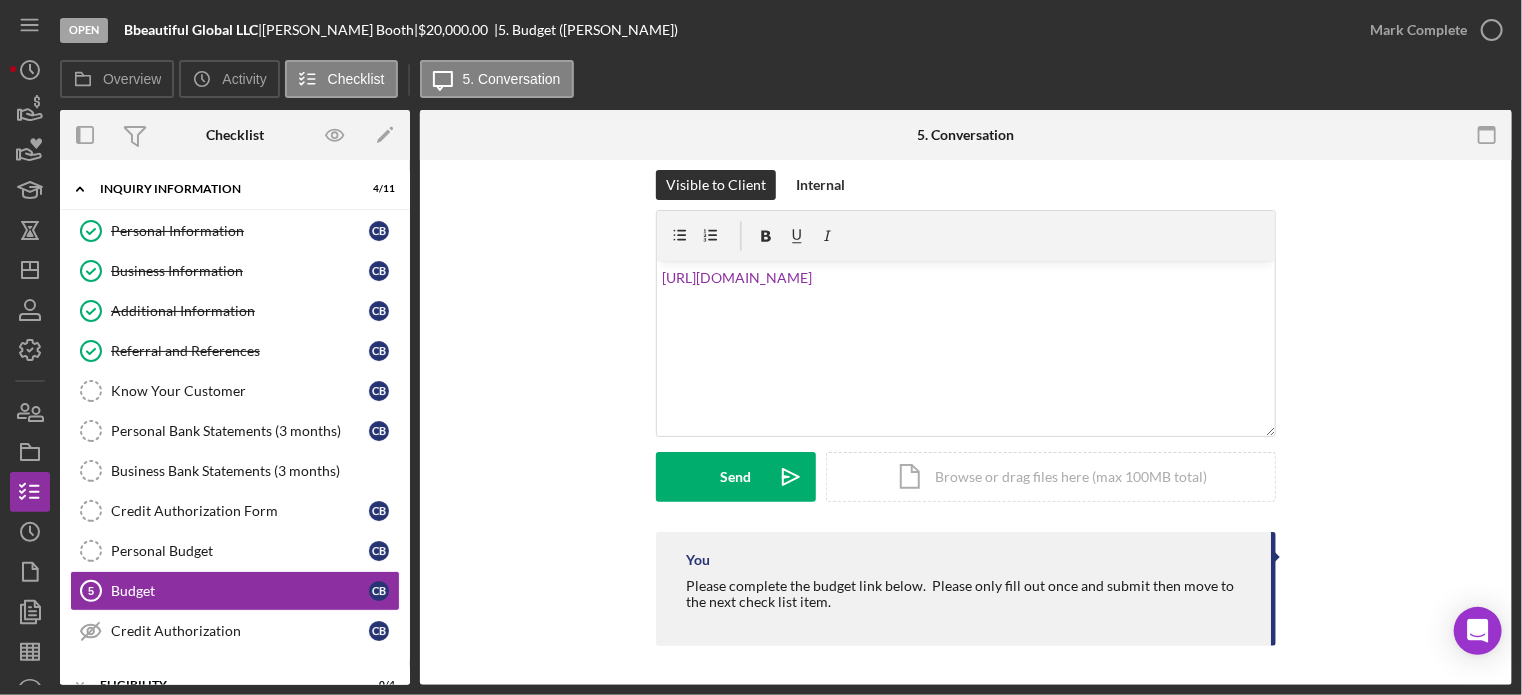click on "Please complete the budget link below.  Please only fill out once and submit then move to the next check list item." at bounding box center [968, 594] 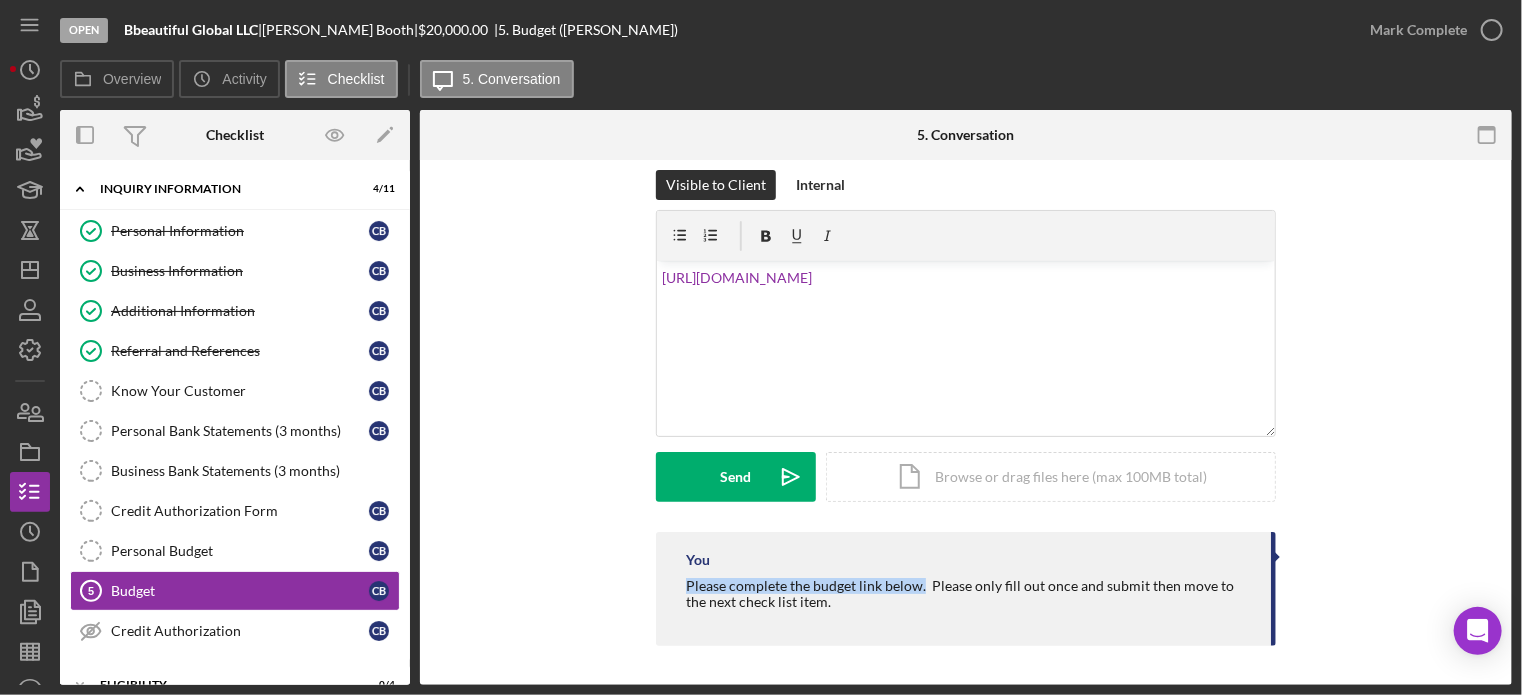 drag, startPoint x: 684, startPoint y: 589, endPoint x: 920, endPoint y: 579, distance: 236.21178 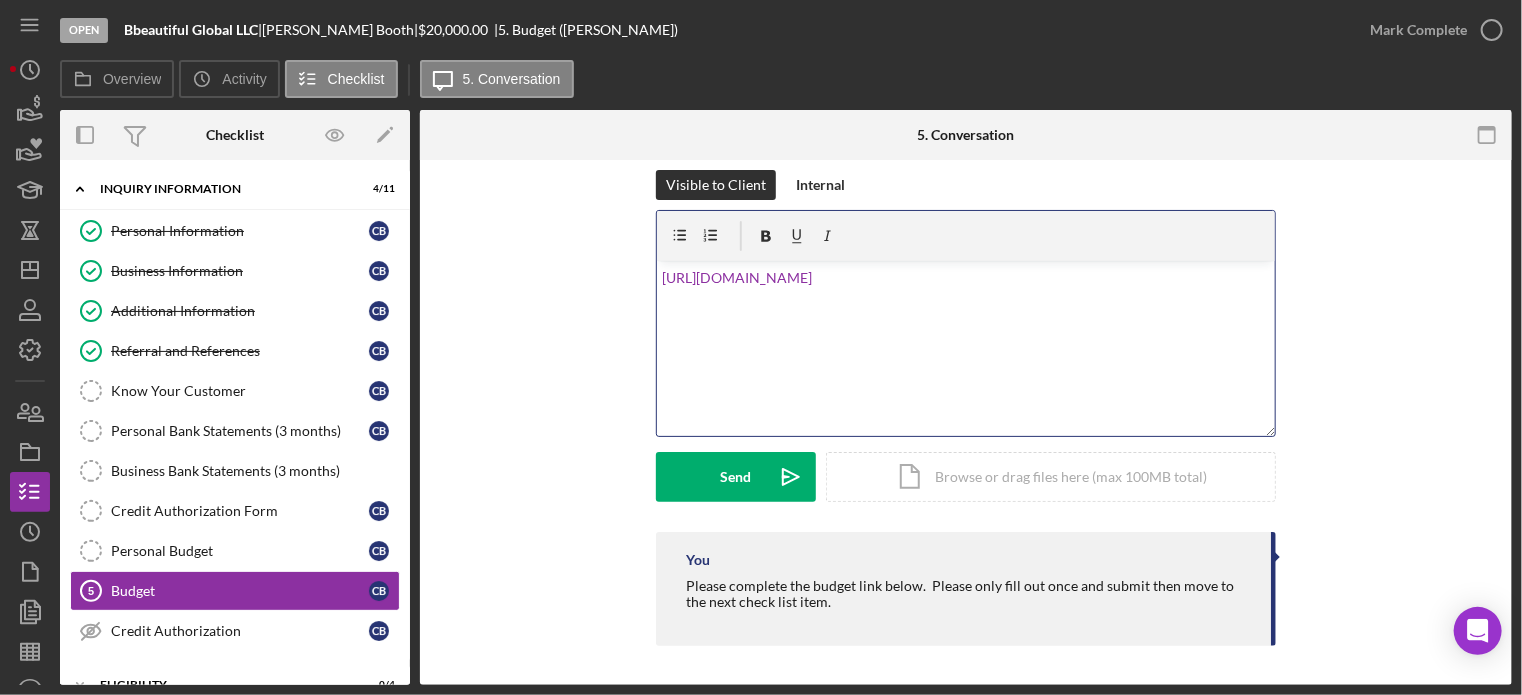 click on "v Color teal Color pink Remove color Add row above Add row below Add column before Add column after Merge cells Split cells Remove column Remove row Remove table [URL][DOMAIN_NAME]" at bounding box center (966, 348) 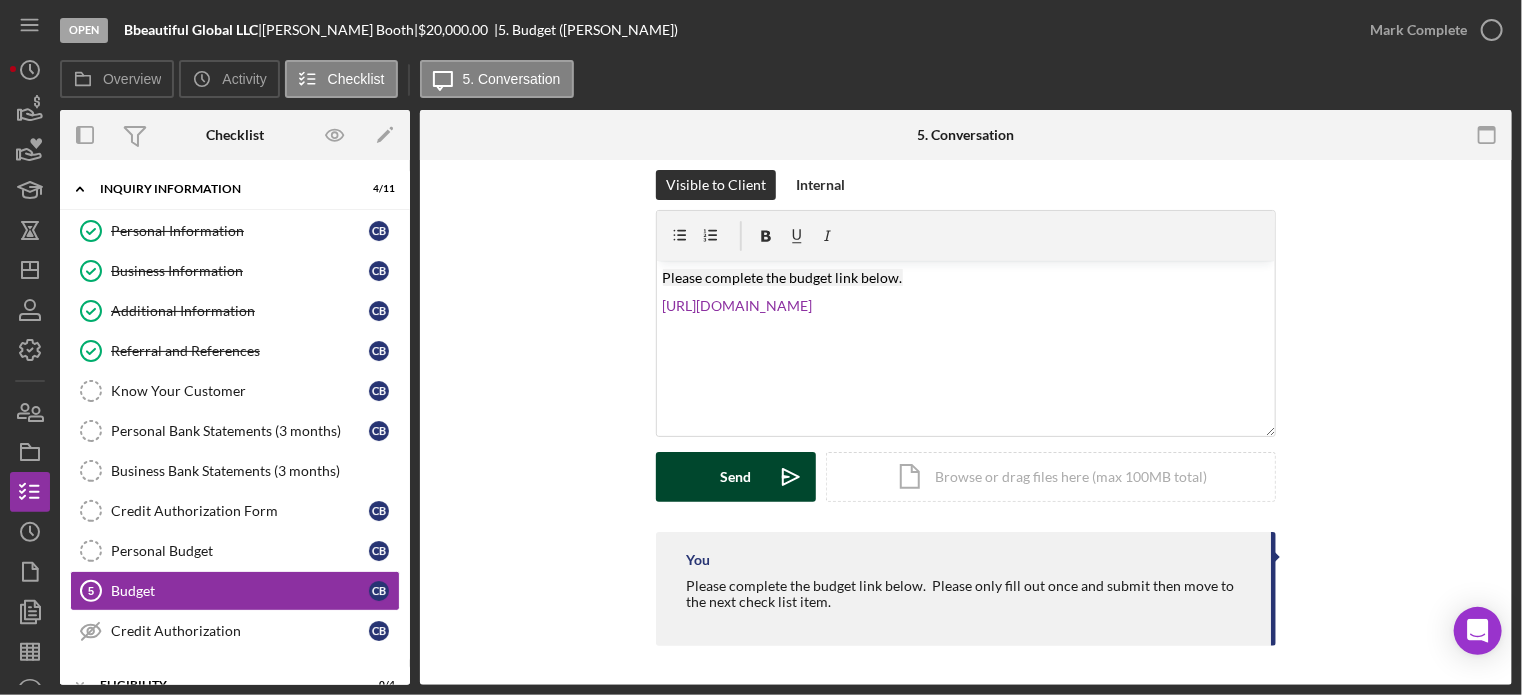 click on "Send" at bounding box center (736, 477) 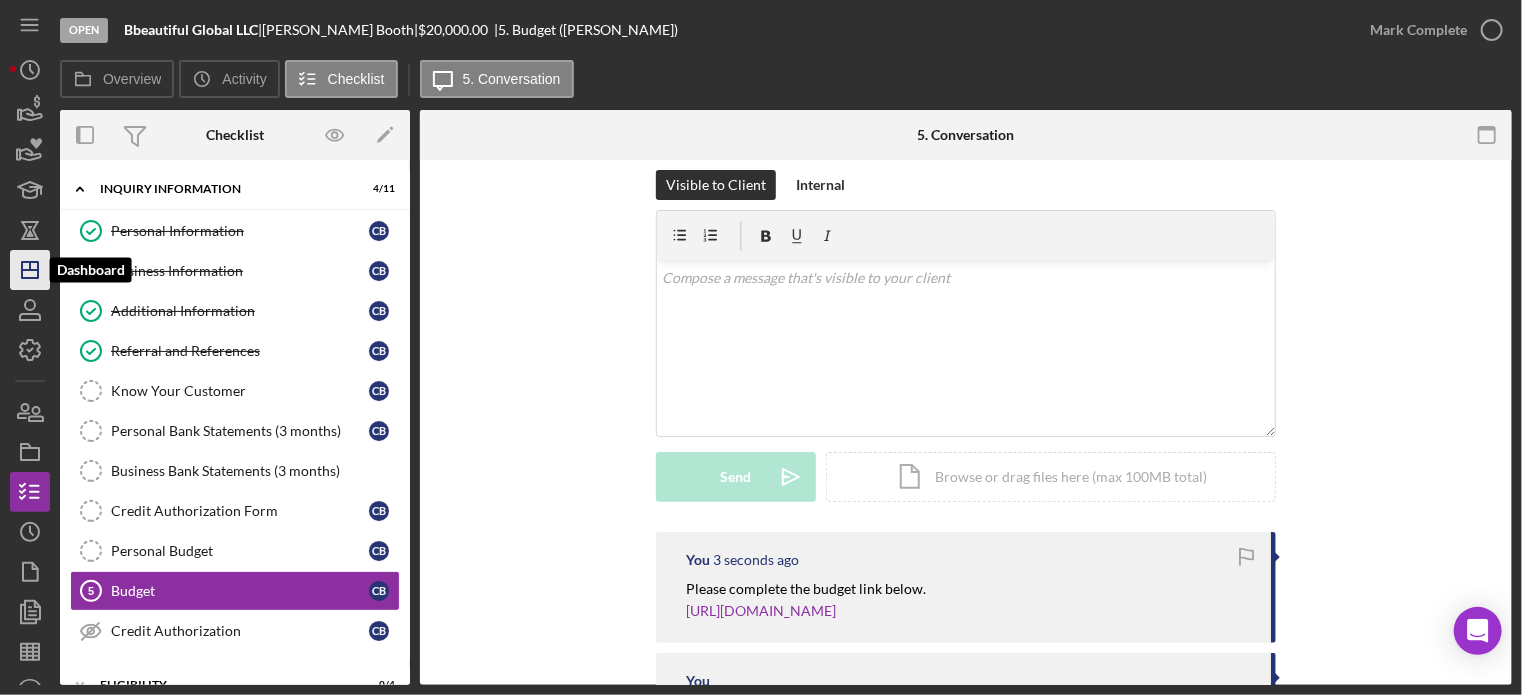 click 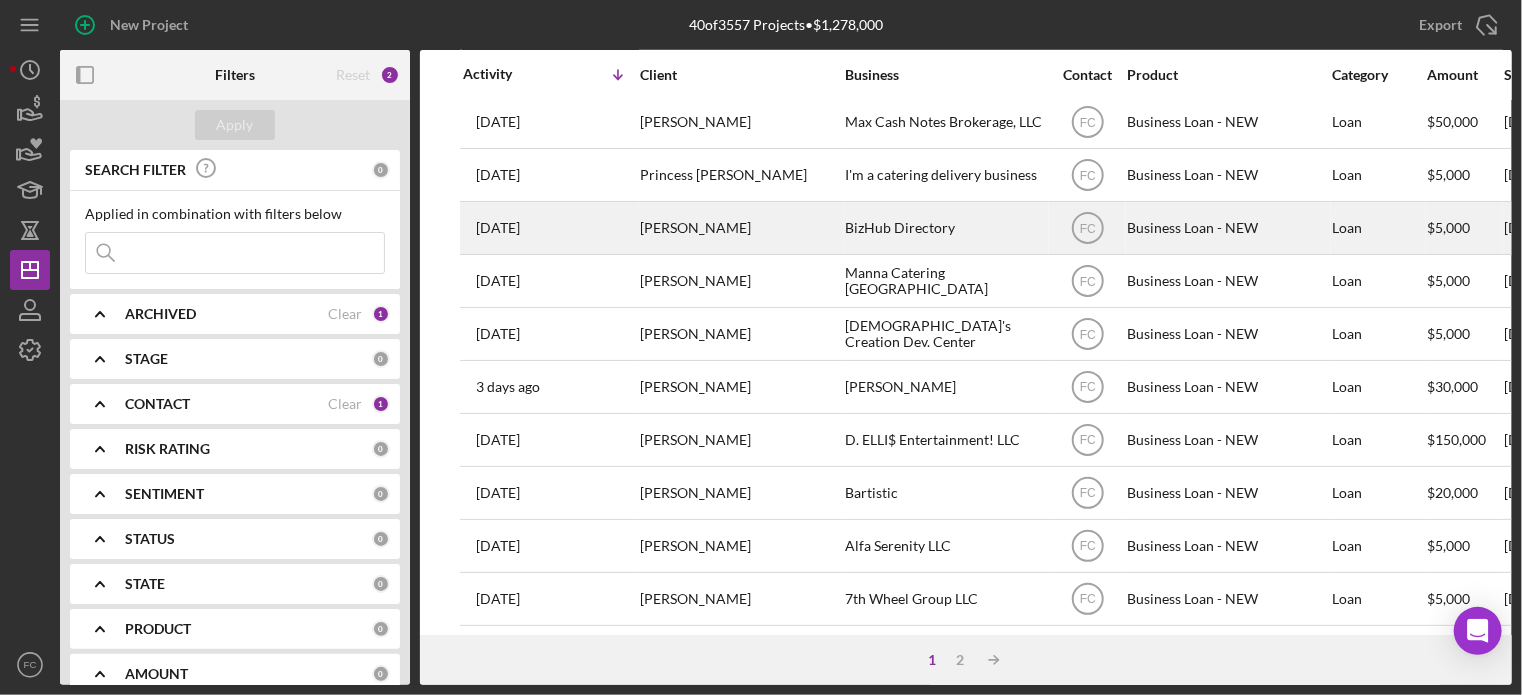 scroll, scrollTop: 820, scrollLeft: 0, axis: vertical 